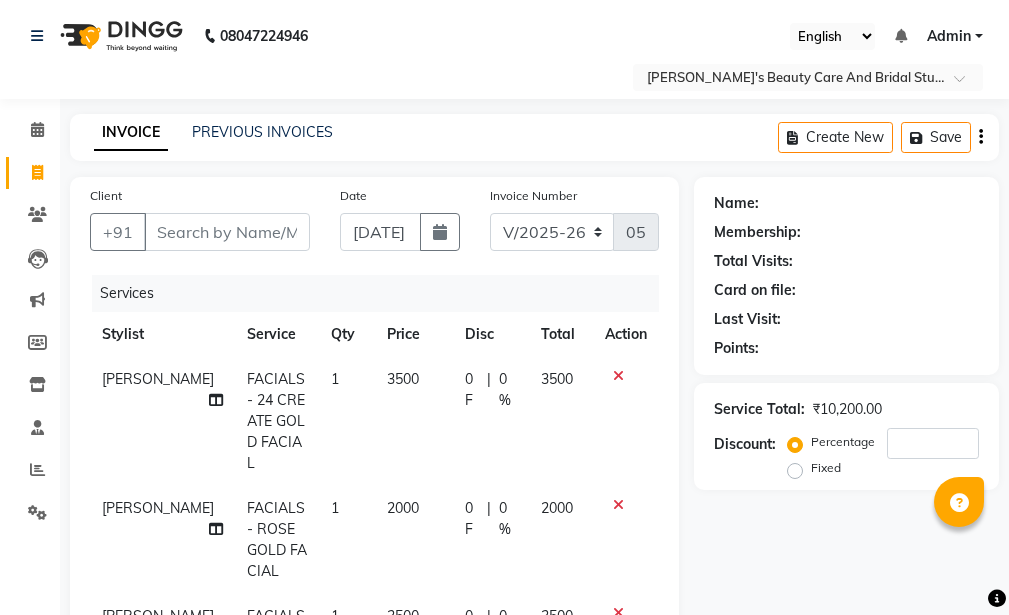 select on "6153" 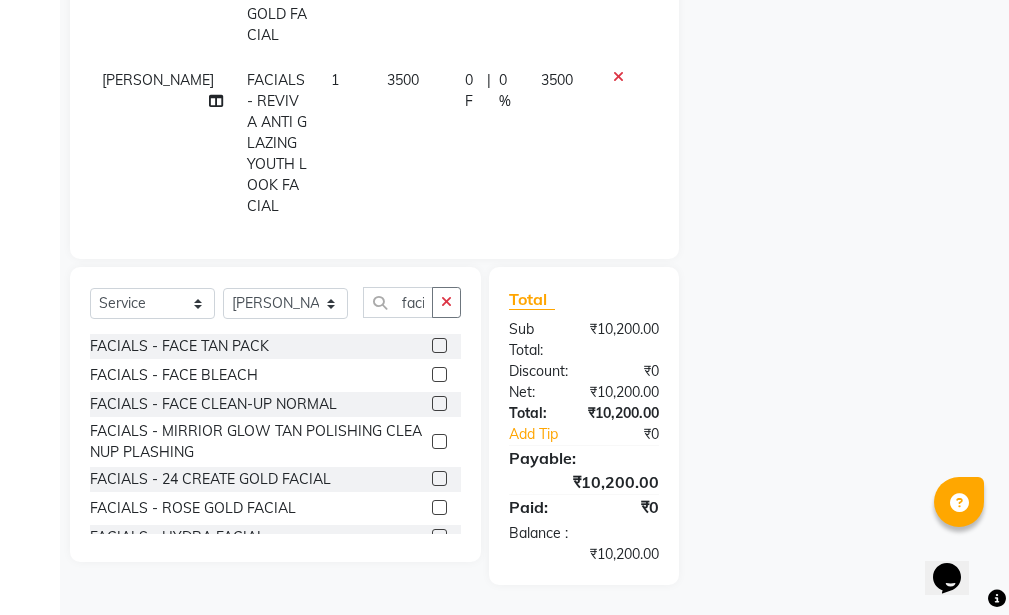 scroll, scrollTop: 0, scrollLeft: 0, axis: both 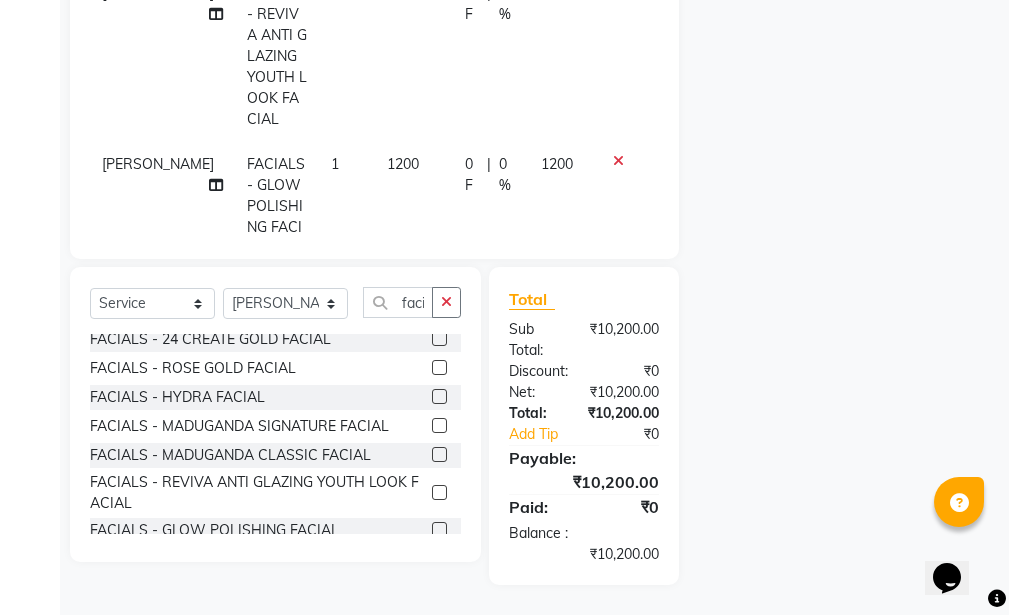 click 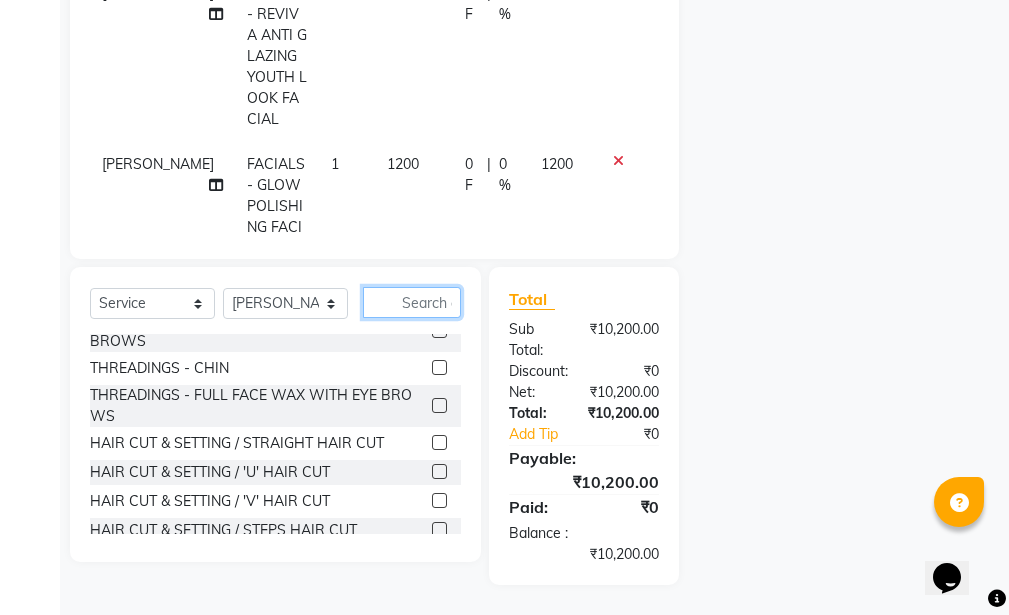 scroll, scrollTop: 1376, scrollLeft: 0, axis: vertical 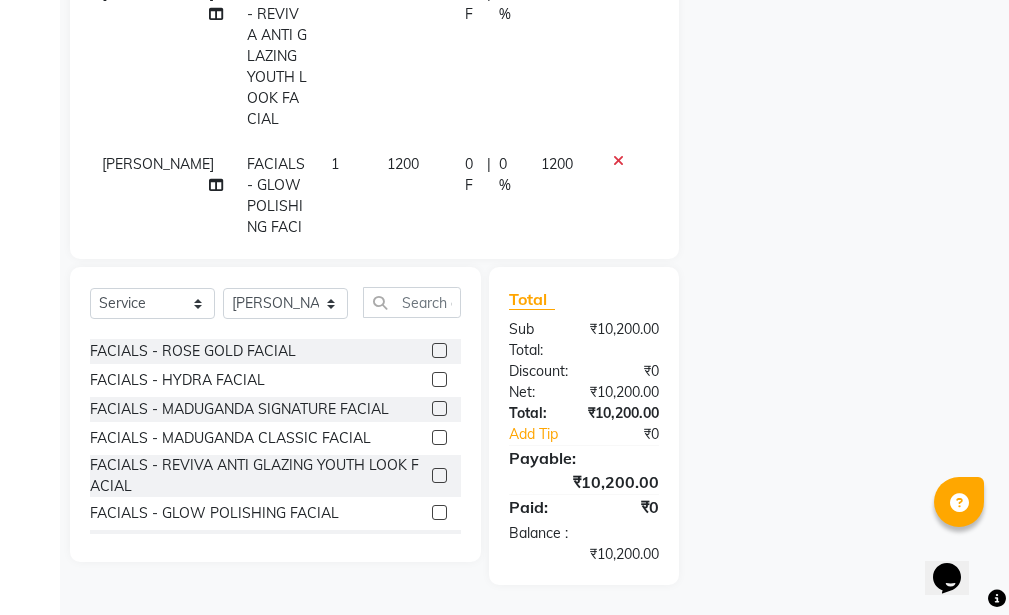 click 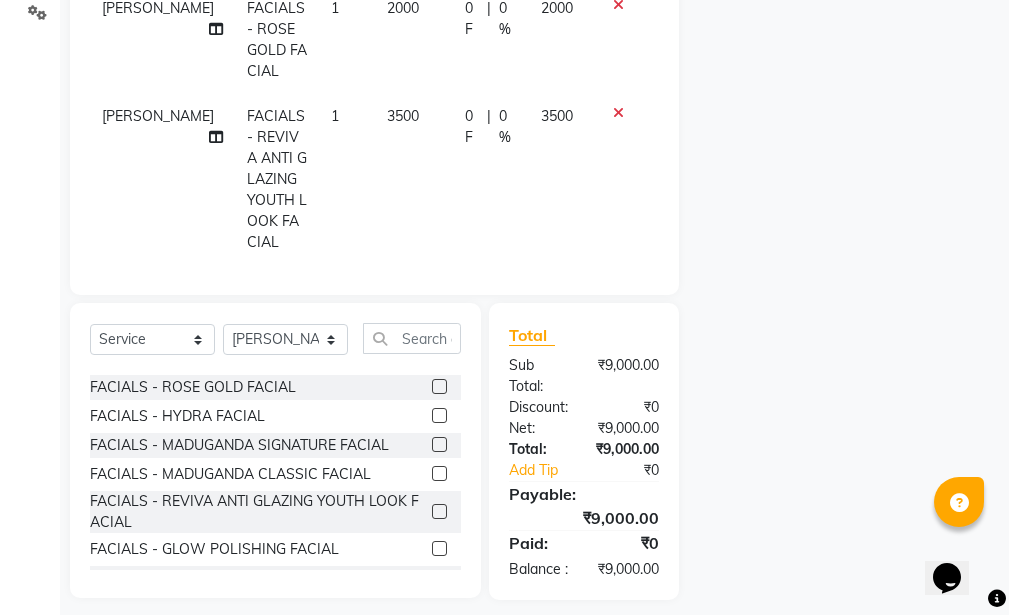 click 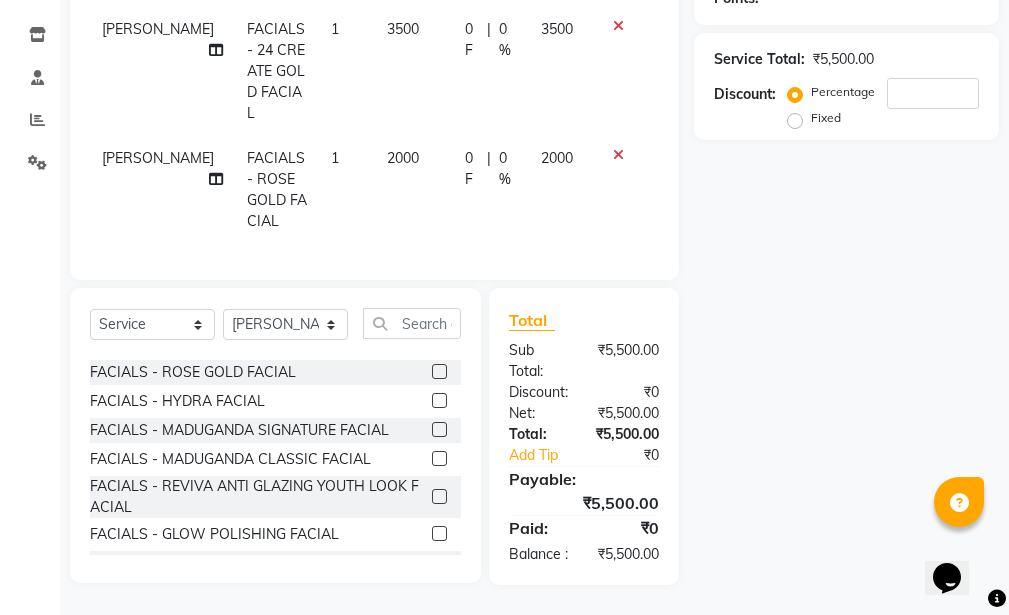 click 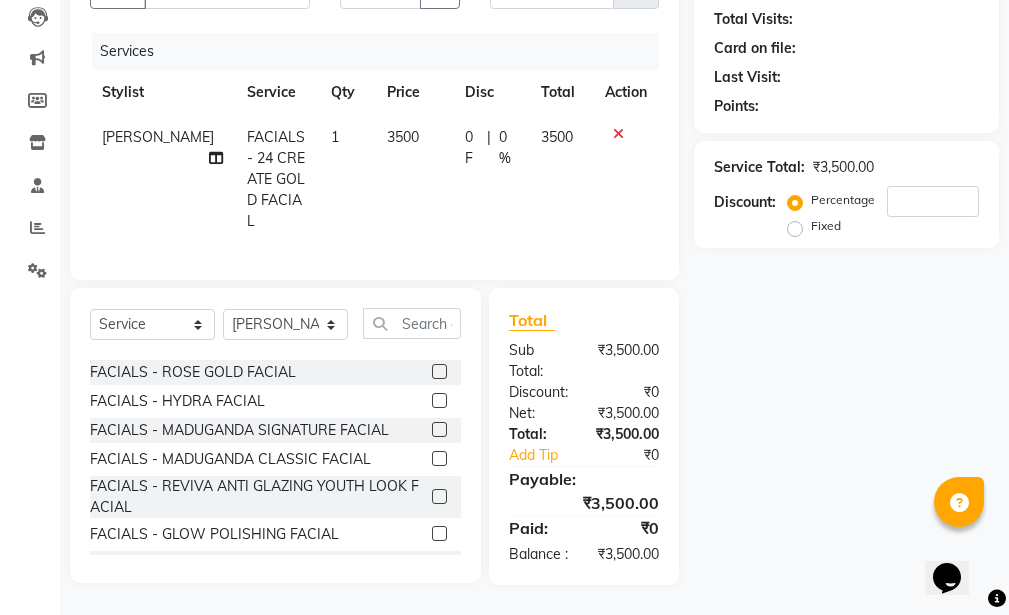 click 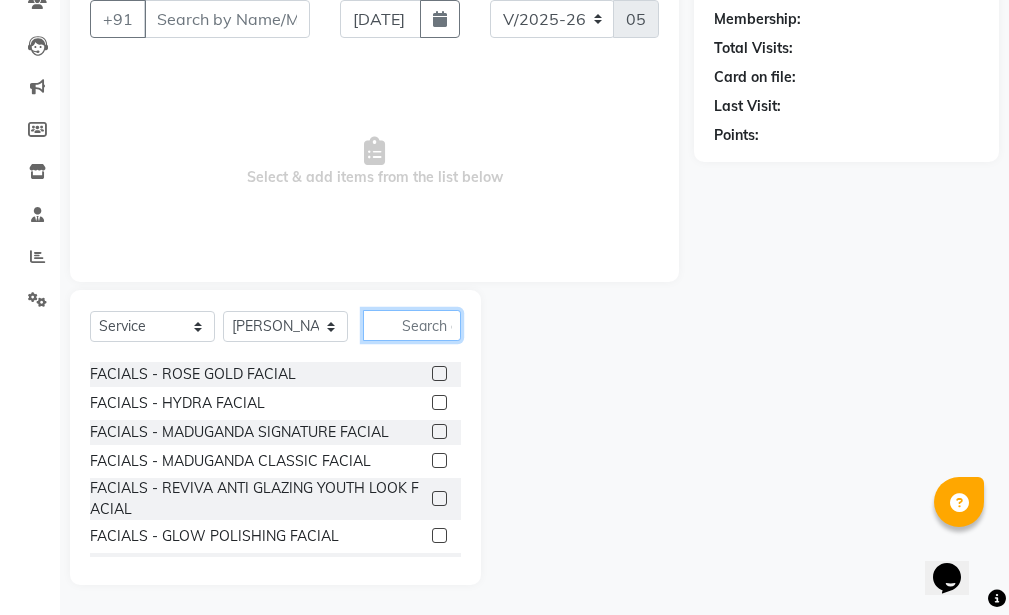 drag, startPoint x: 405, startPoint y: 313, endPoint x: 405, endPoint y: 324, distance: 11 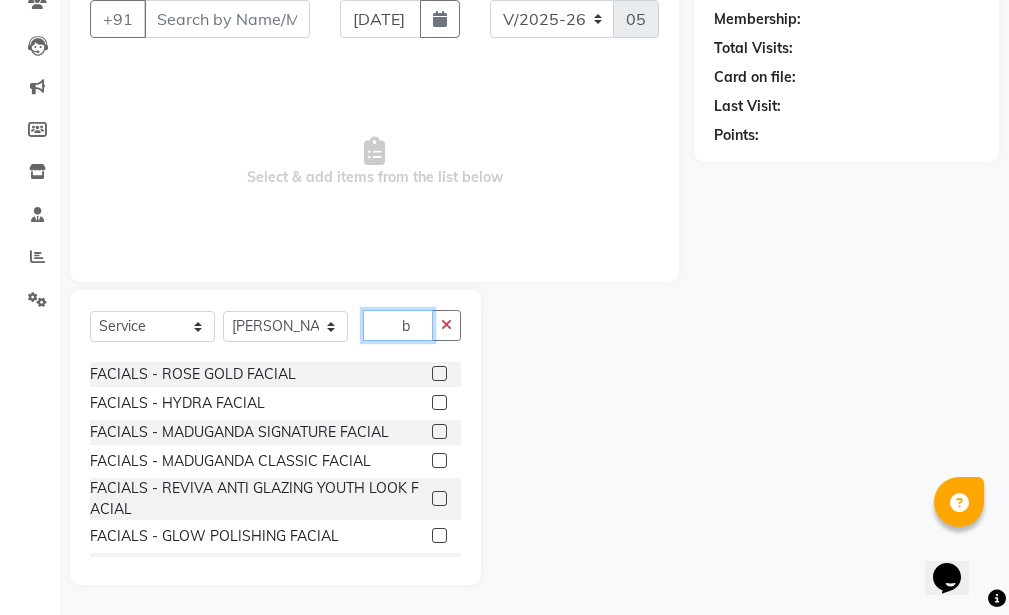 scroll, scrollTop: 569, scrollLeft: 0, axis: vertical 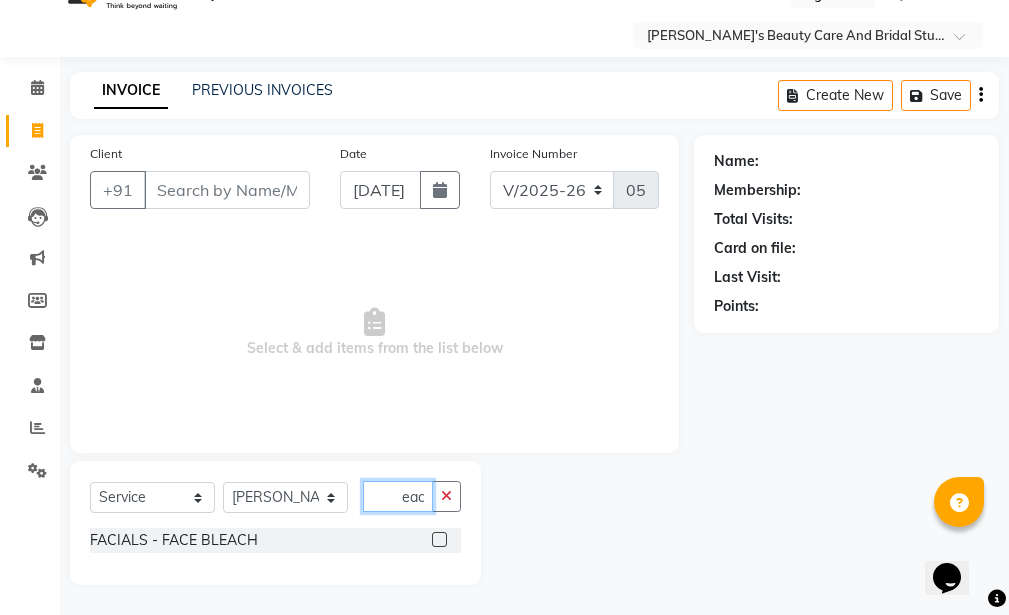 type on "bleac" 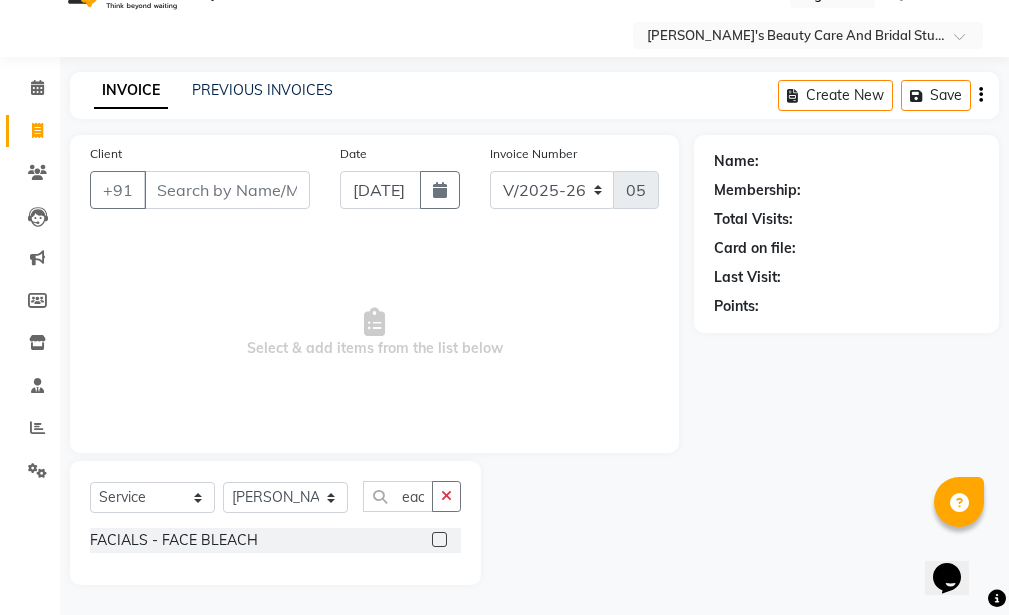 scroll, scrollTop: 0, scrollLeft: 0, axis: both 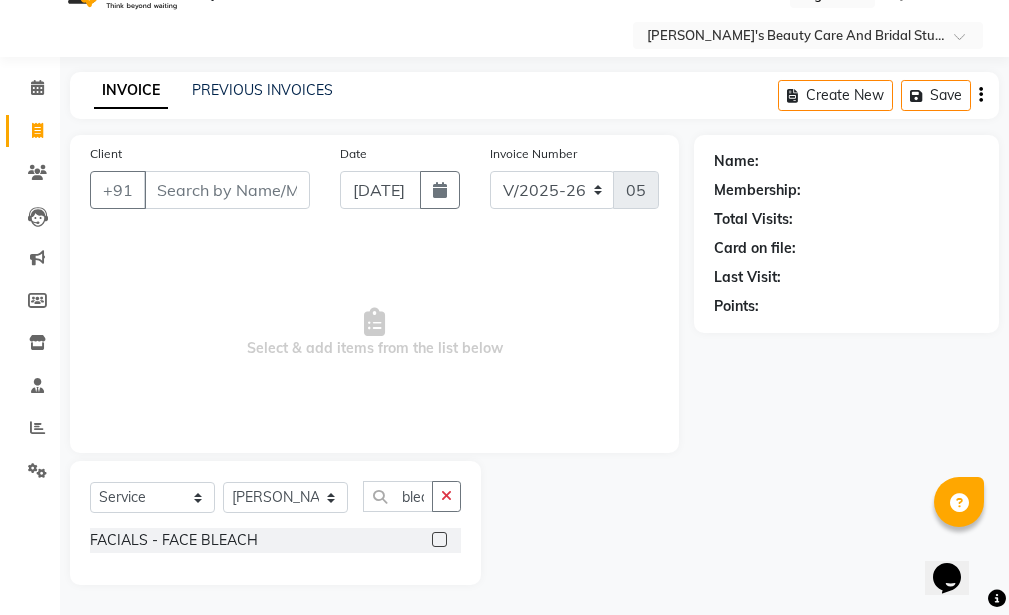 click 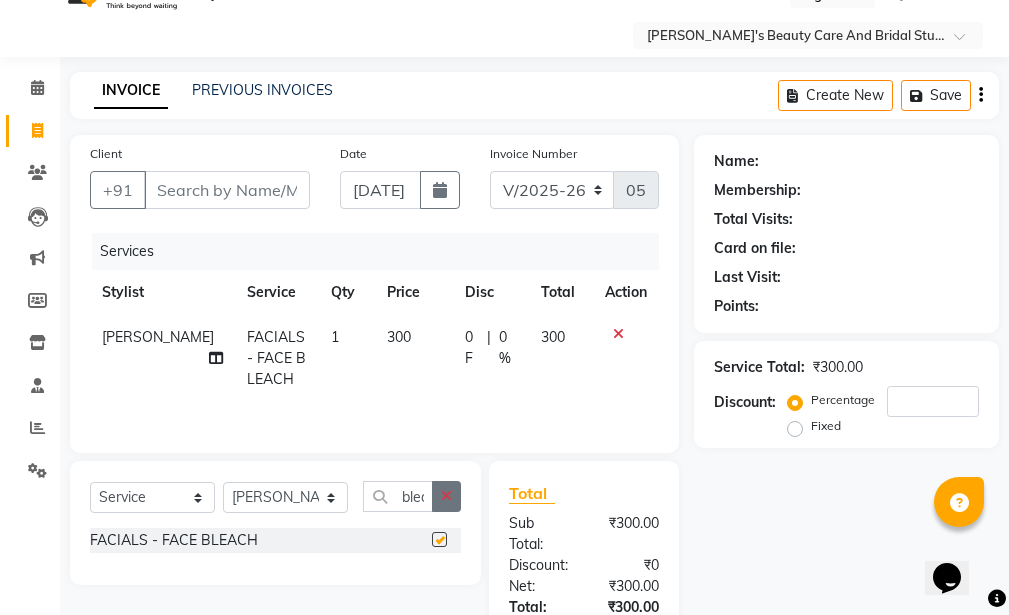 checkbox on "false" 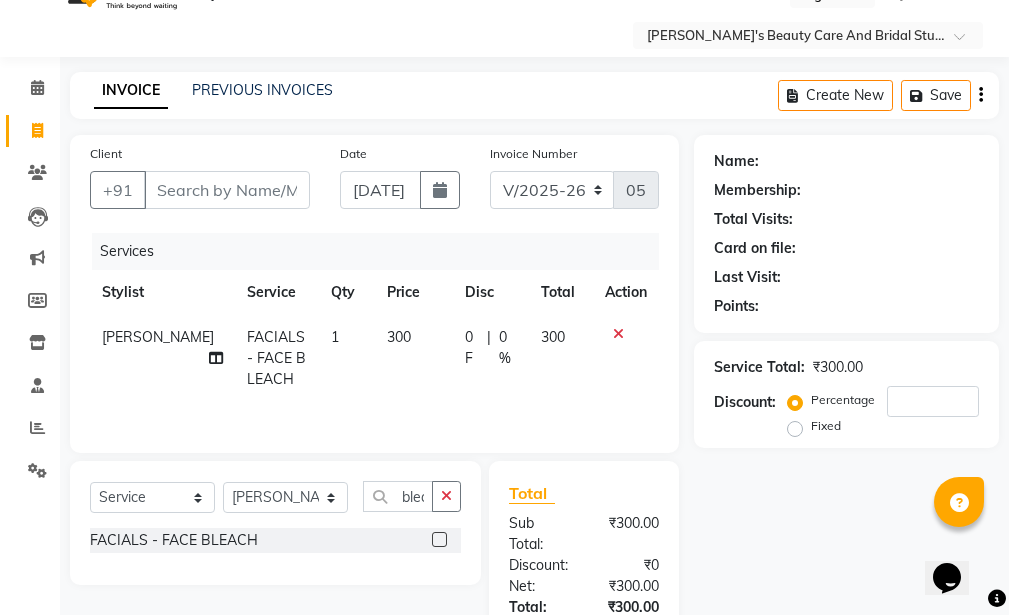 click on "300" 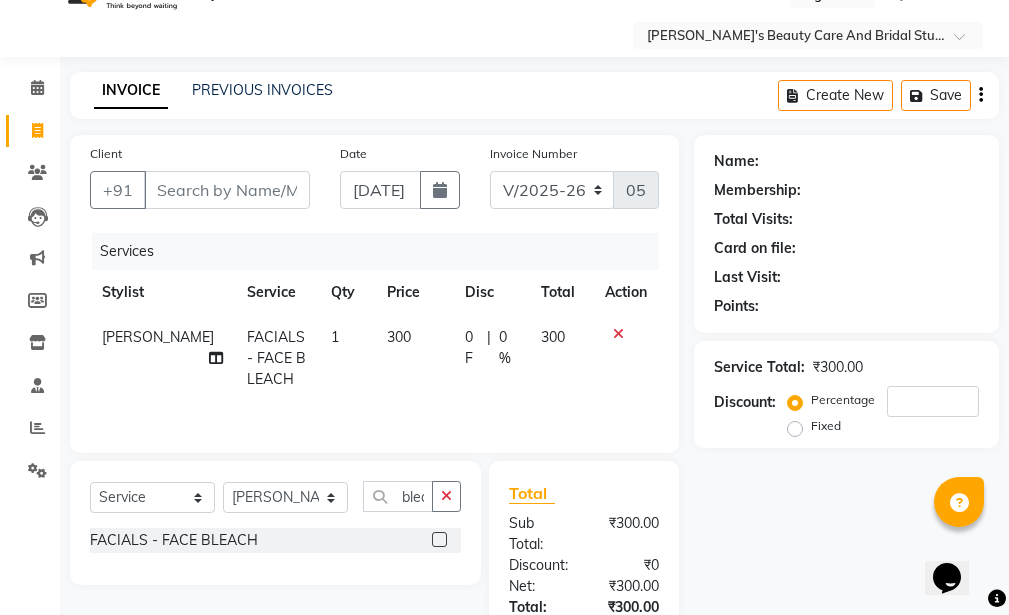 click on "Opens Chat This icon Opens the chat window." 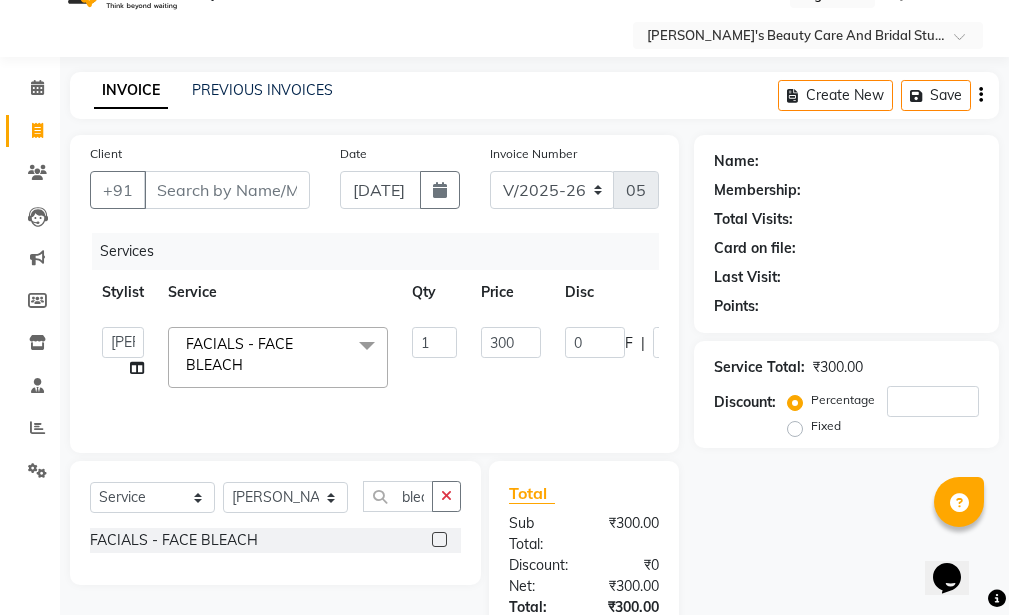 scroll, scrollTop: 0, scrollLeft: 0, axis: both 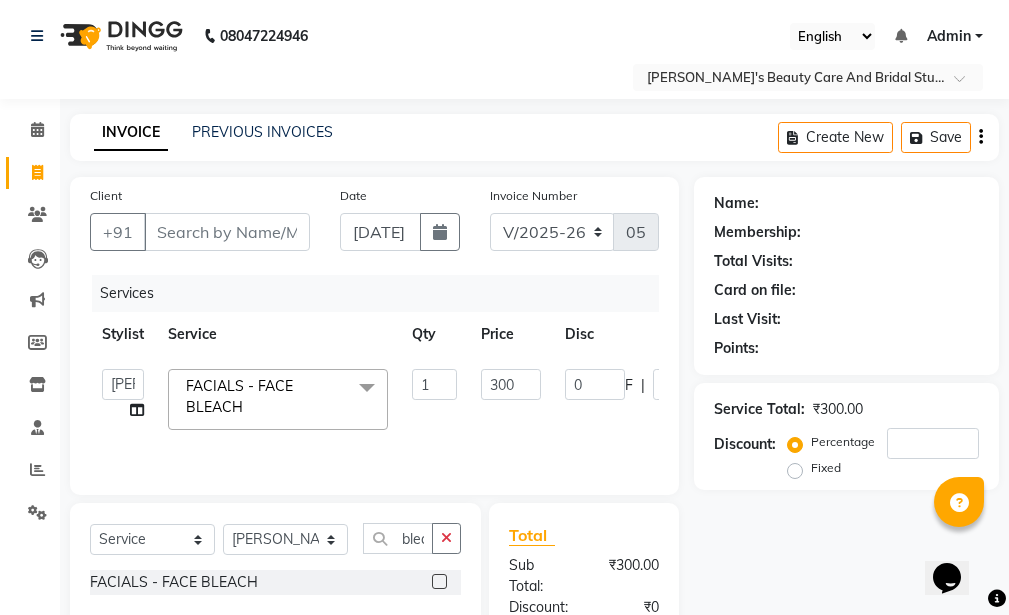 click on "08047224946 Select Location × [PERSON_NAME]'s Beauty Care And Bridal Studio , West Marredpally, English ENGLISH Español العربية मराठी हिंदी ગુજરાતી தமிழ் 中文 Notifications nothing to show Admin Manage Profile Change Password Sign out  Version:3.15.4  ☀ Radha's beauty care and bridal studio , West marredpally,  Calendar  Invoice  Clients  Leads   Marketing  Members  Inventory  Staff  Reports  Settings Completed InProgress Upcoming Dropped Tentative Check-In Confirm Bookings Generate Report Segments Page Builder INVOICE PREVIOUS INVOICES Create New   Save  Client +91 Date [DATE] Invoice Number V/2025 V/[PHONE_NUMBER] Services Stylist Service Qty Price Disc Total Action  [PERSON_NAME]    DEVI    [PERSON_NAME]   [PERSON_NAME]   [PERSON_NAME]   [PERSON_NAME]  FACIALS  - FACE BLEACH  x THREADINGS - EYE BROWS THREADINGS - UPPER LIPS THREADINGS  - FORE HEAD THREADINGS  - SIDE LOCK THREADINGS  - FULL FACE THREADING WITH EYE BROWS GUNSHOT" at bounding box center [504, 415] 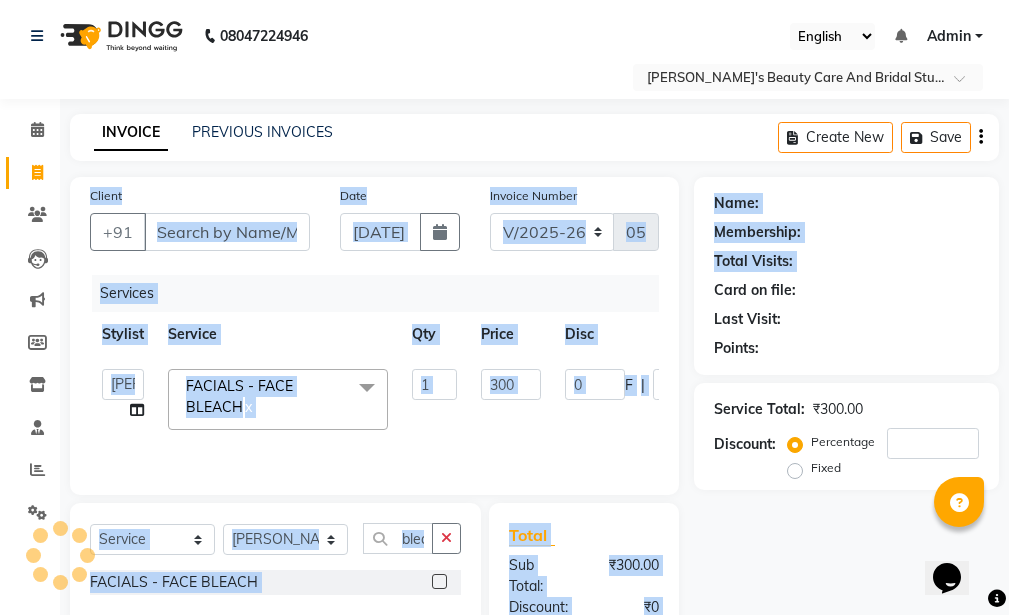 drag, startPoint x: 981, startPoint y: 147, endPoint x: 1023, endPoint y: 9, distance: 144.24979 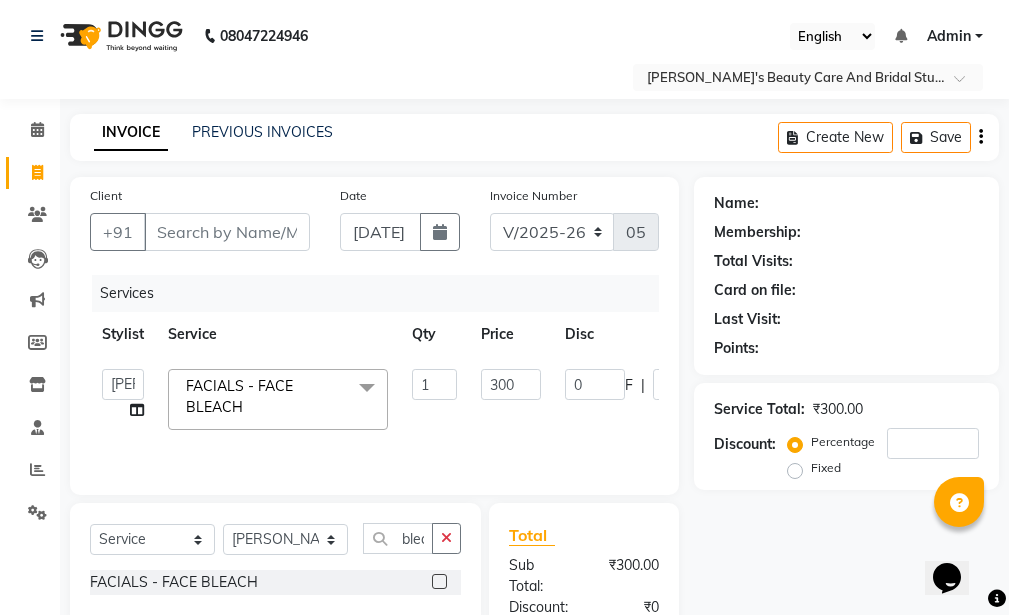 click on "08047224946 Select Location × [PERSON_NAME]'s Beauty Care And Bridal Studio , West Marredpally, English ENGLISH Español العربية मराठी हिंदी ગુજરાતી தமிழ் 中文 Notifications nothing to show Admin Manage Profile Change Password Sign out  Version:3.15.4  ☀ Radha's beauty care and bridal studio , West marredpally,  Calendar  Invoice  Clients  Leads   Marketing  Members  Inventory  Staff  Reports  Settings Completed InProgress Upcoming Dropped Tentative Check-In Confirm Bookings Generate Report Segments Page Builder INVOICE PREVIOUS INVOICES Create New   Save  Client +91 Date [DATE] Invoice Number V/2025 V/[PHONE_NUMBER] Services Stylist Service Qty Price Disc Total Action  [PERSON_NAME]    DEVI    [PERSON_NAME]   [PERSON_NAME]   [PERSON_NAME]   [PERSON_NAME]  FACIALS  - FACE BLEACH  x THREADINGS - EYE BROWS THREADINGS - UPPER LIPS THREADINGS  - FORE HEAD THREADINGS  - SIDE LOCK THREADINGS  - FULL FACE THREADING WITH EYE BROWS GUNSHOT" at bounding box center [504, 415] 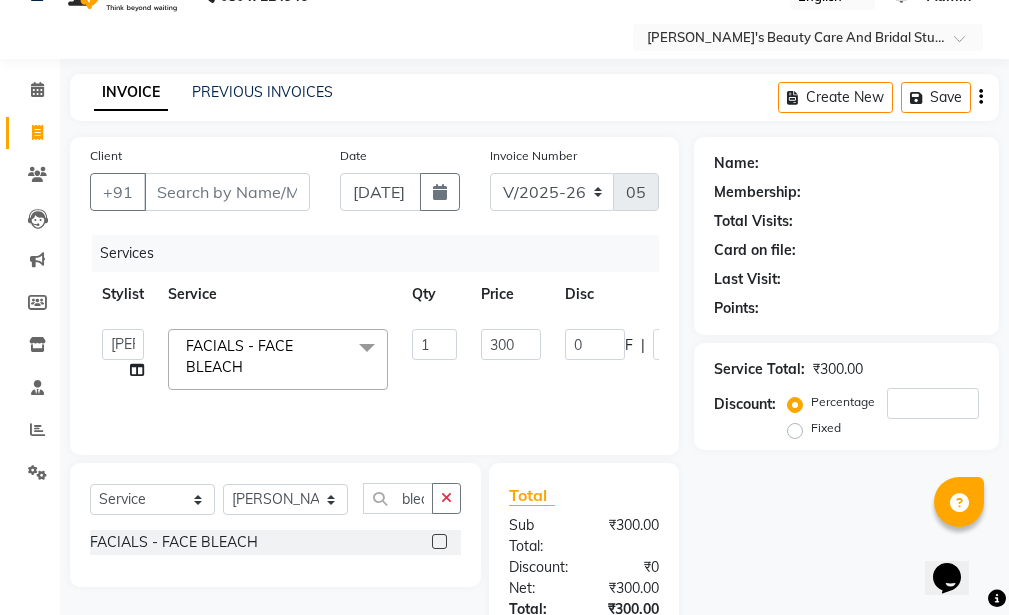 scroll, scrollTop: 36, scrollLeft: 0, axis: vertical 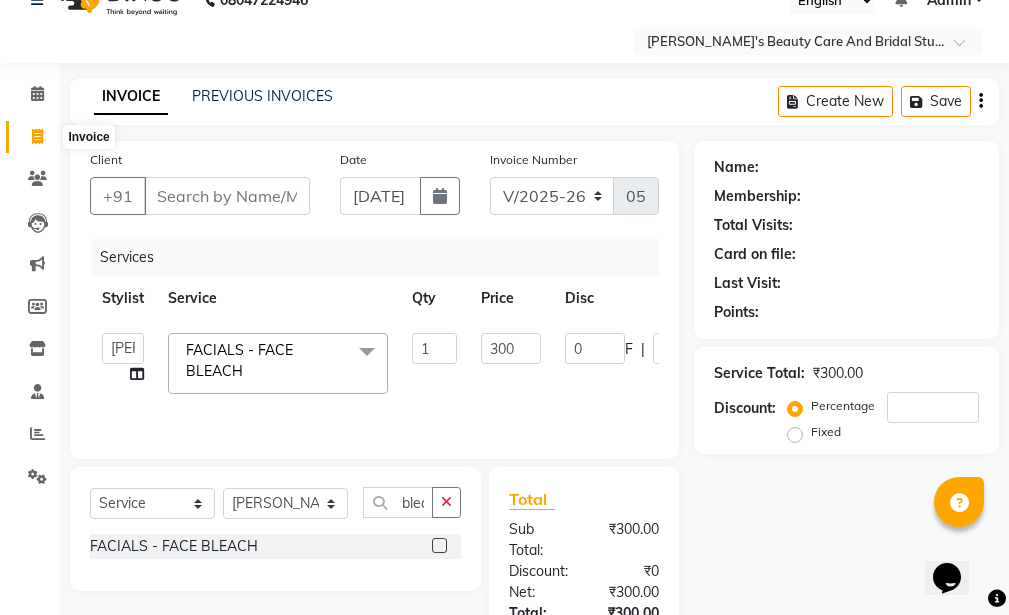 click 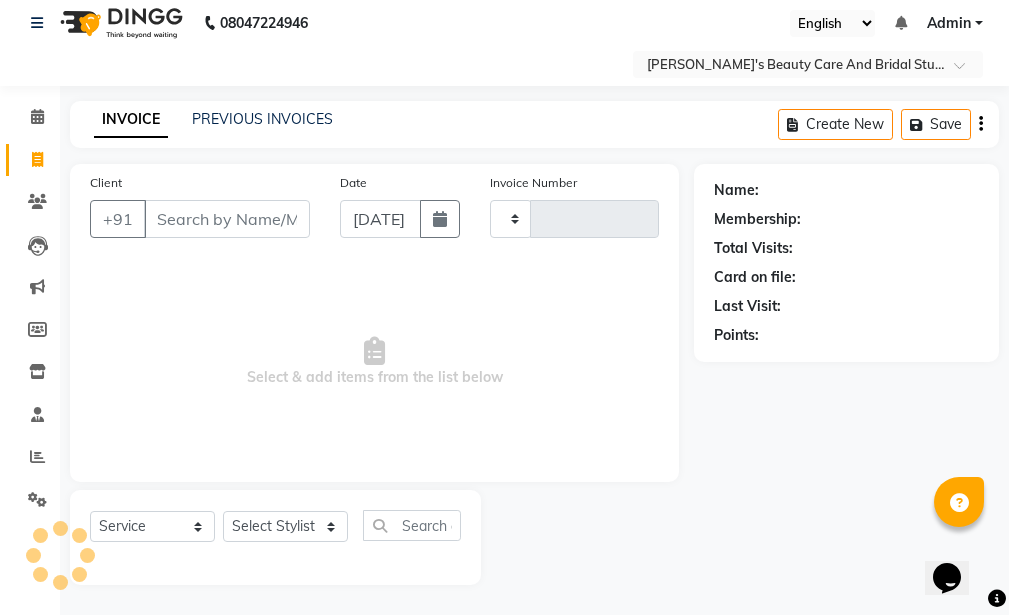 scroll, scrollTop: 13, scrollLeft: 0, axis: vertical 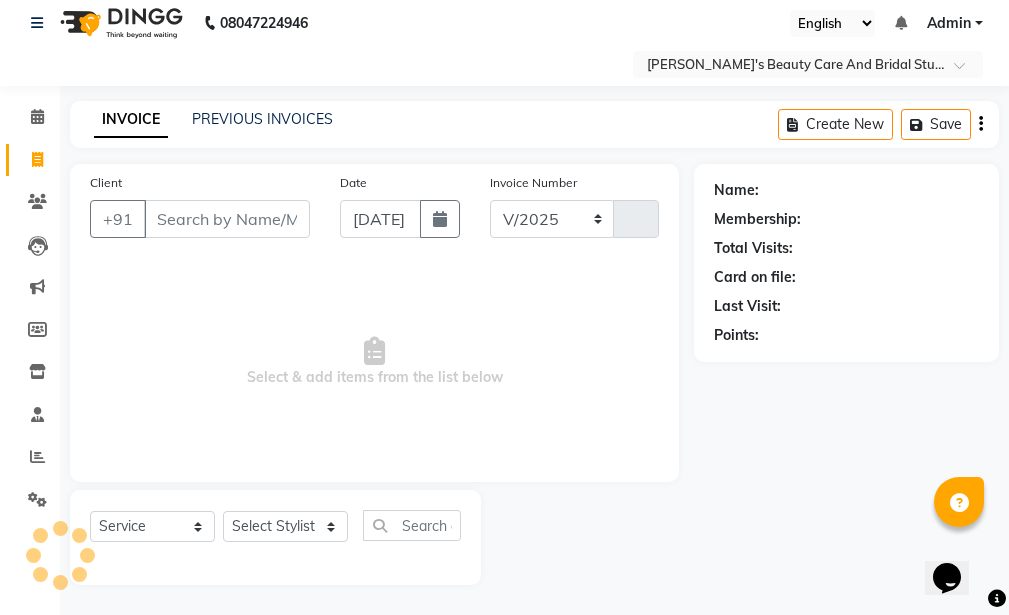 select on "6153" 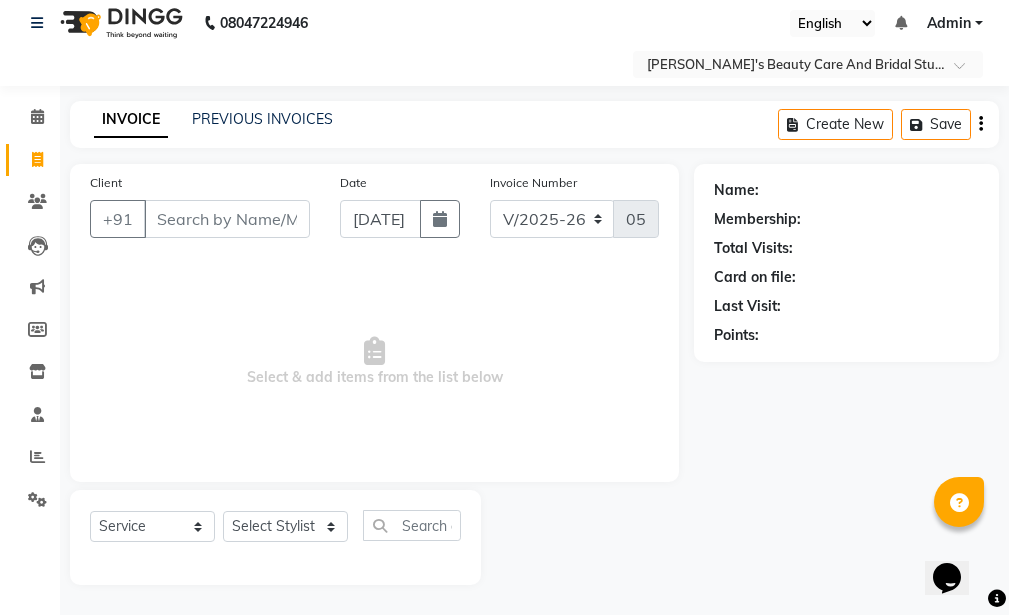 click on "Client" at bounding box center (227, 219) 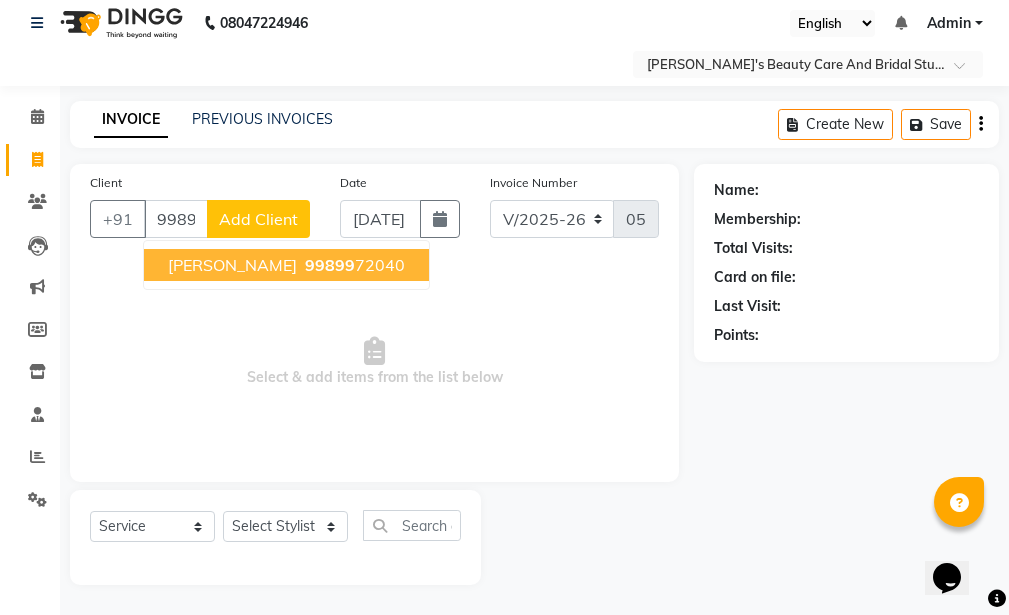 scroll, scrollTop: 13, scrollLeft: 0, axis: vertical 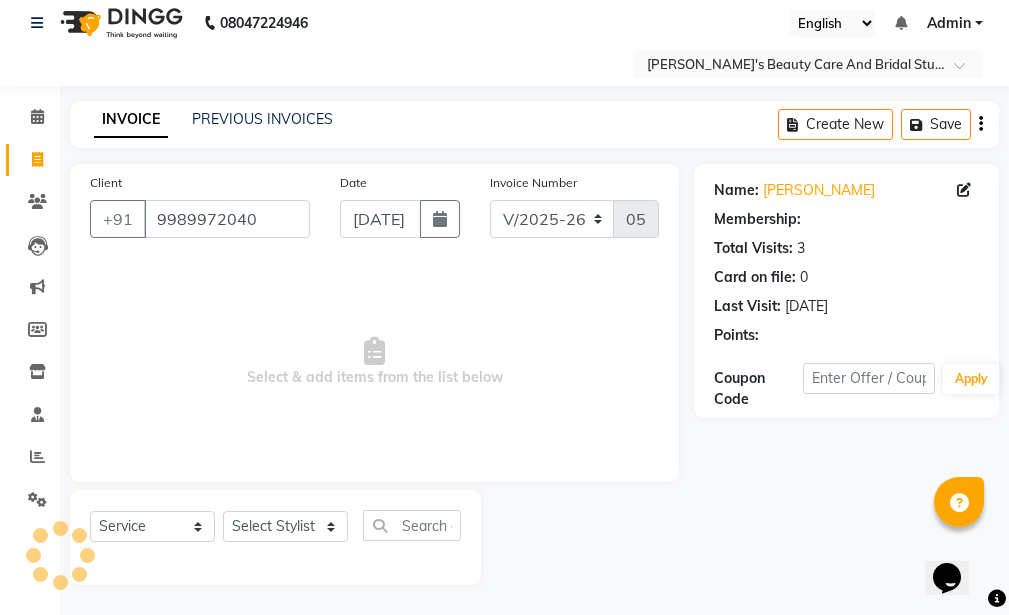 select on "1: Object" 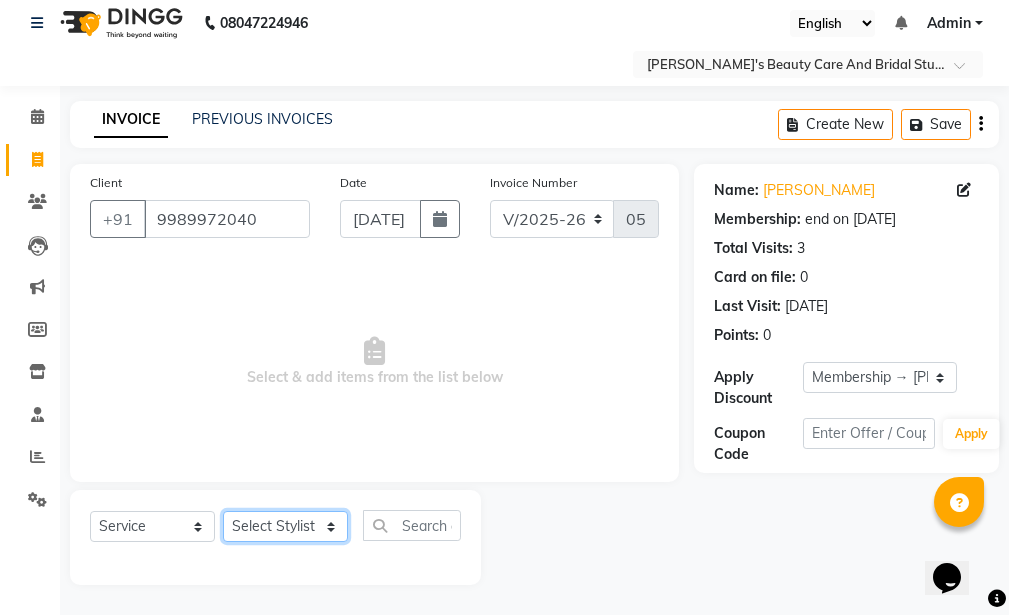 click on "Select Stylist [PERSON_NAME]  DEVI  [PERSON_NAME] [PERSON_NAME] [PERSON_NAME] [PERSON_NAME]" 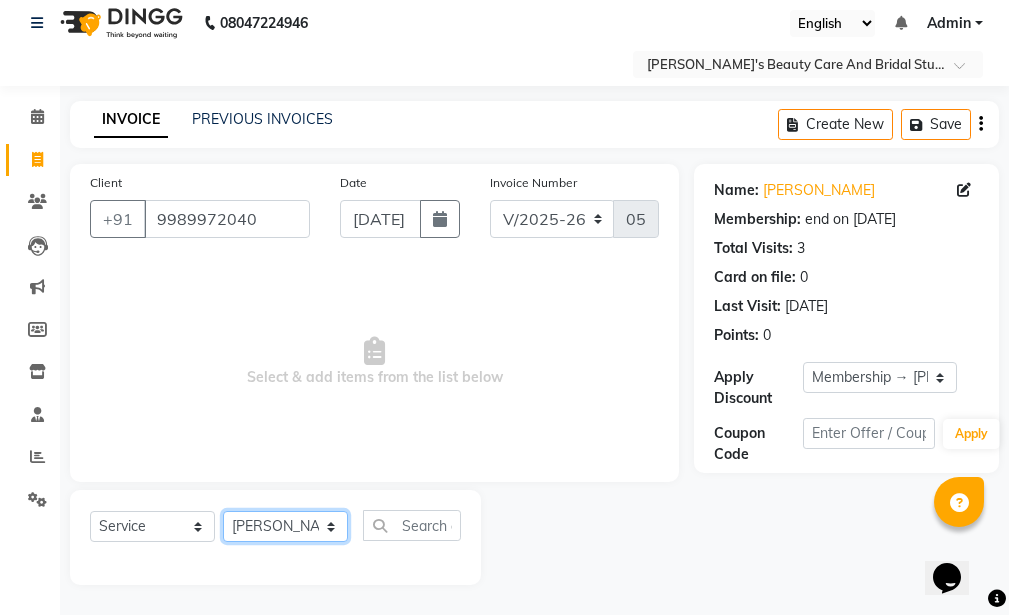 click on "Select Stylist [PERSON_NAME]  DEVI  [PERSON_NAME] [PERSON_NAME] [PERSON_NAME] [PERSON_NAME]" 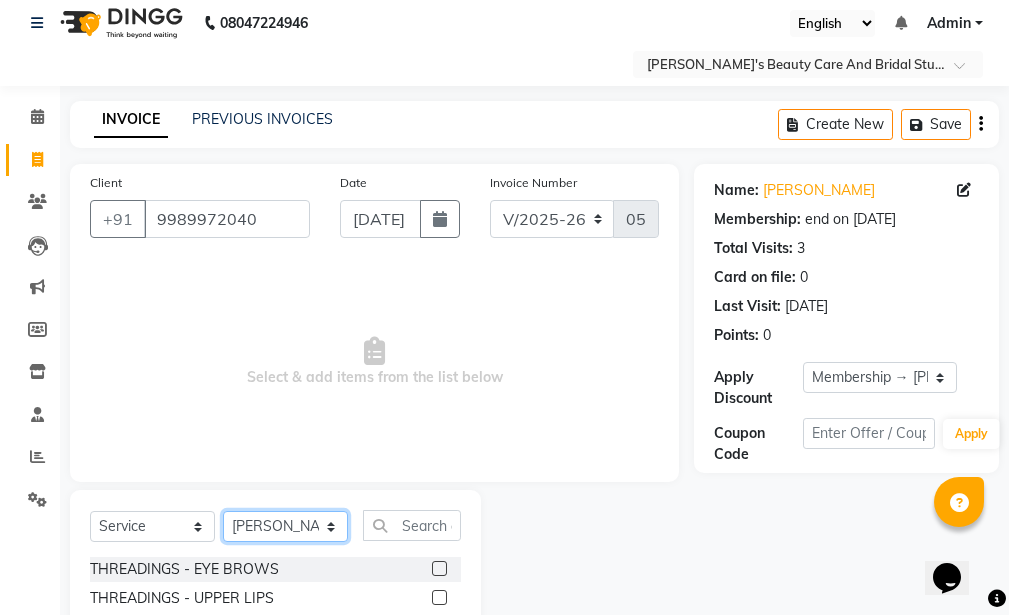 drag, startPoint x: 317, startPoint y: 529, endPoint x: 329, endPoint y: 515, distance: 18.439089 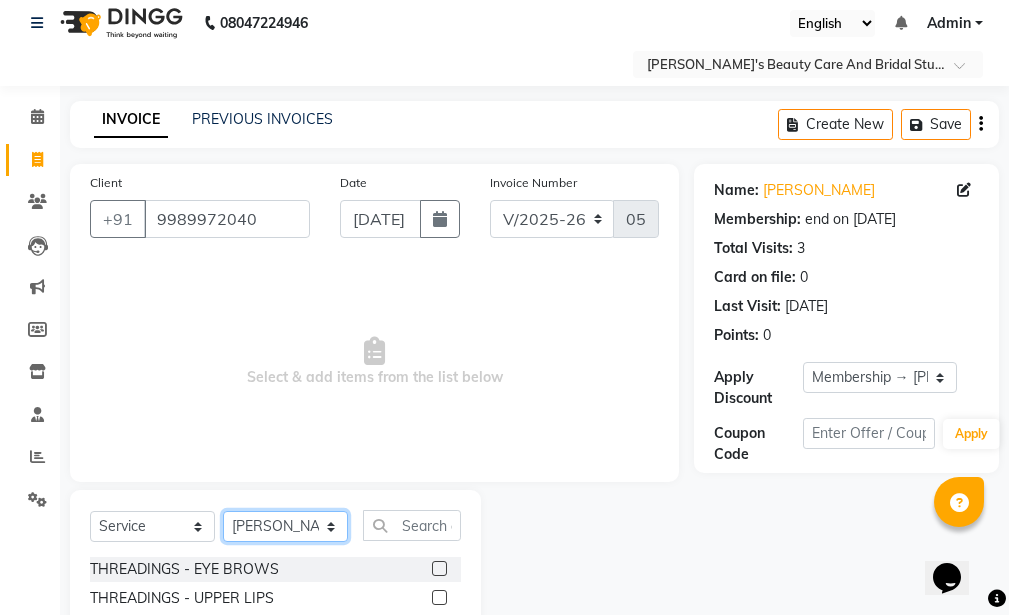 click on "Select Stylist [PERSON_NAME]  DEVI  [PERSON_NAME] [PERSON_NAME] [PERSON_NAME] [PERSON_NAME]" 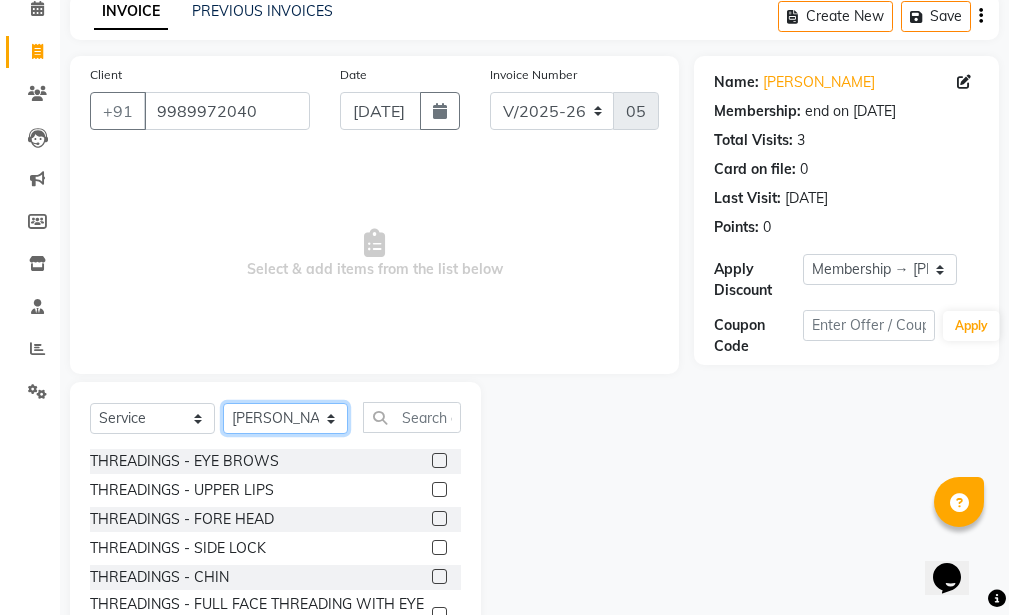 scroll, scrollTop: 213, scrollLeft: 0, axis: vertical 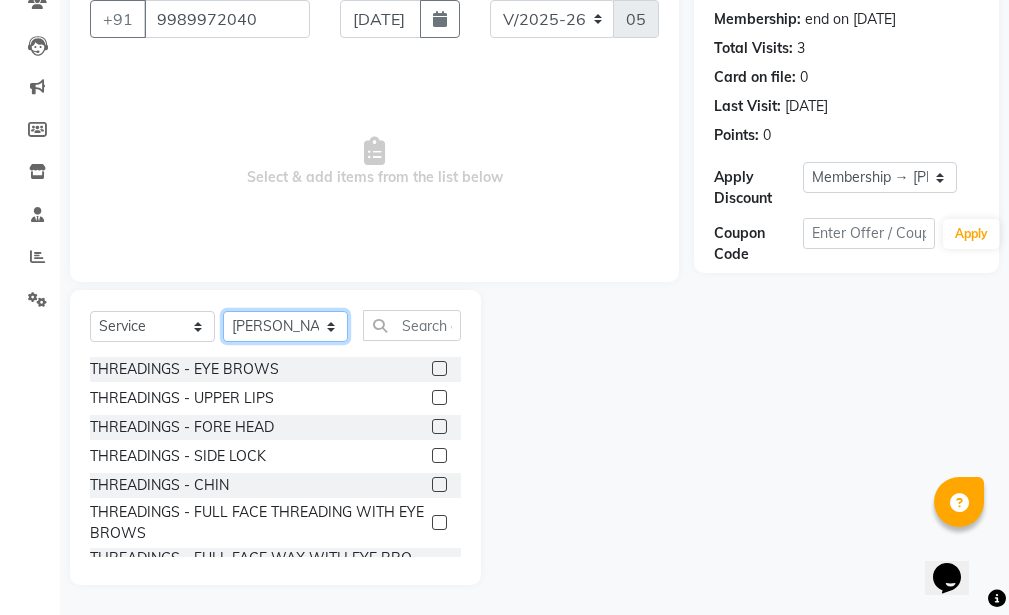 click on "Select Stylist [PERSON_NAME]  DEVI  [PERSON_NAME] [PERSON_NAME] [PERSON_NAME] [PERSON_NAME]" 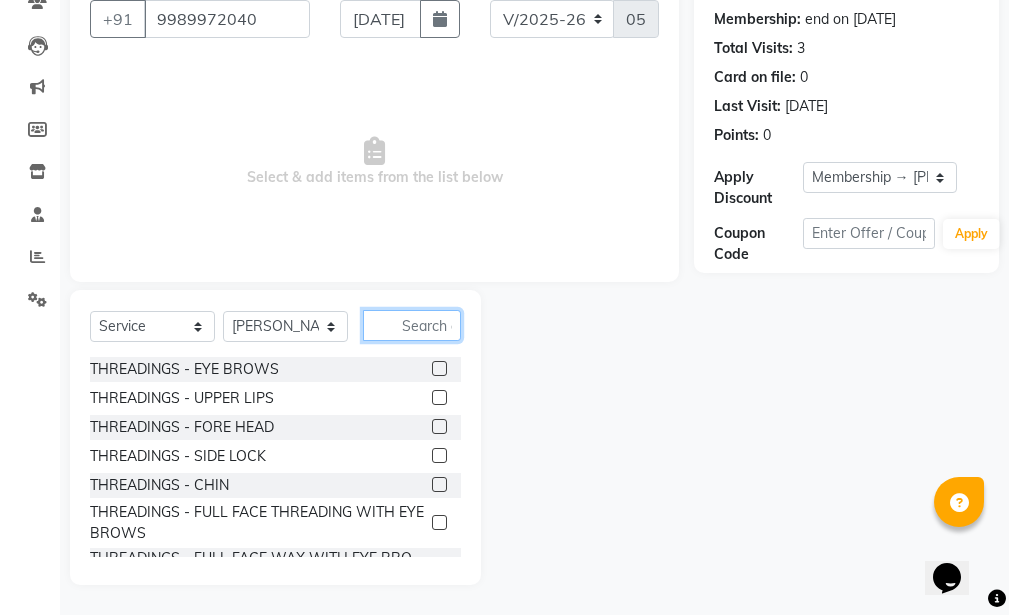 click 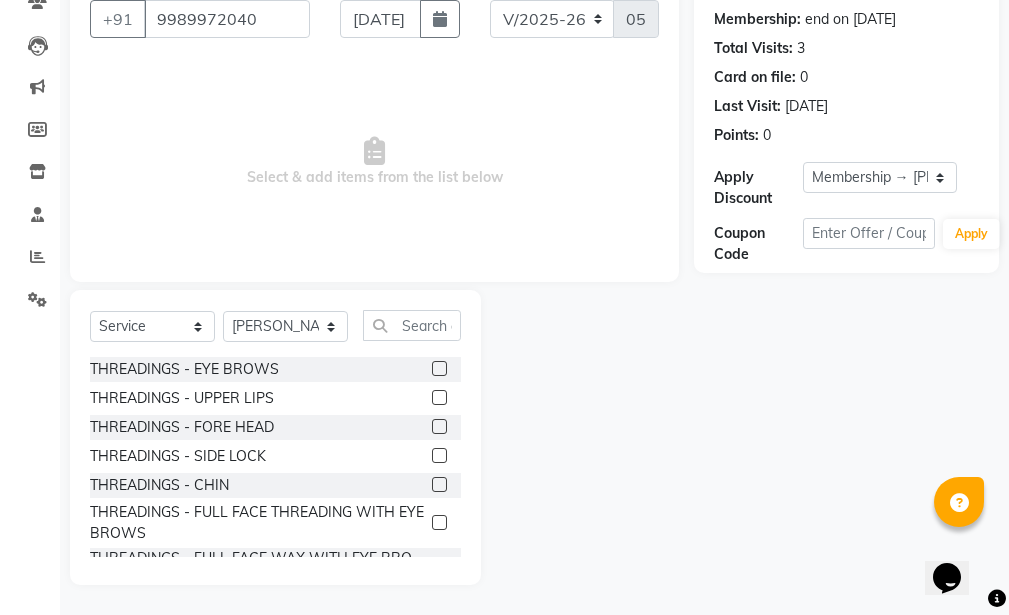 click 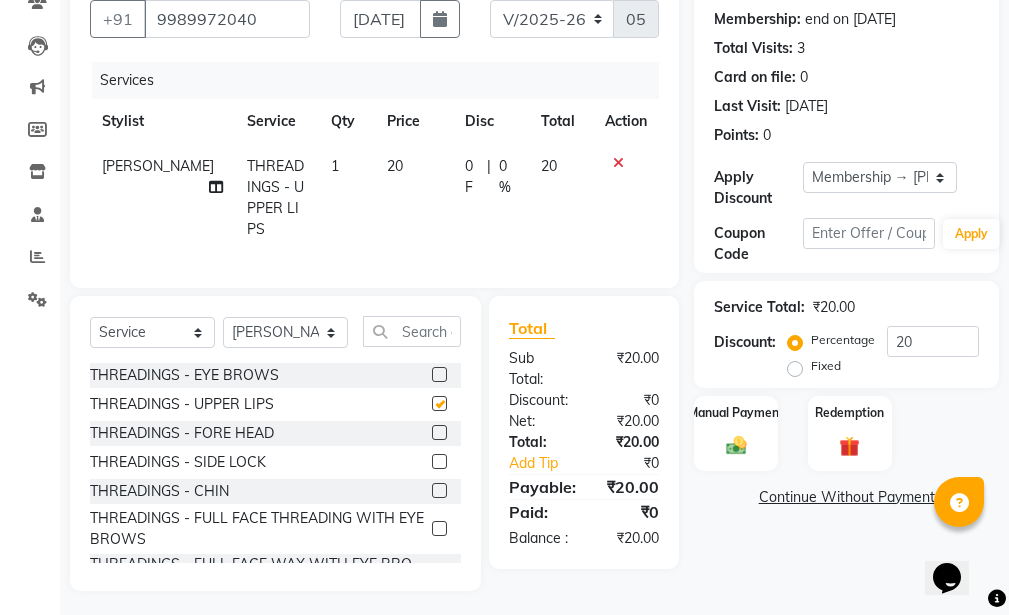 checkbox on "false" 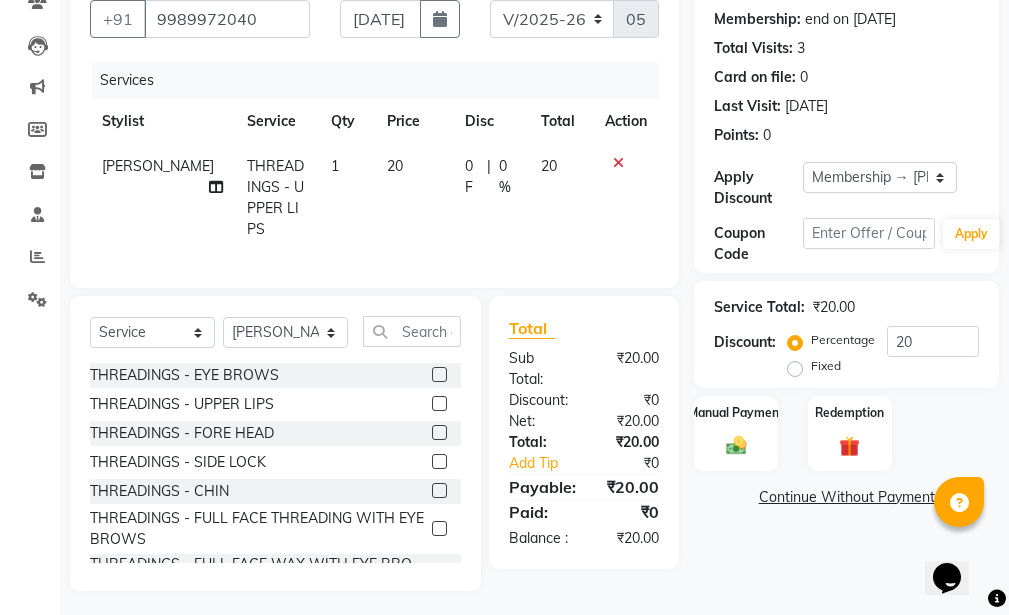 click 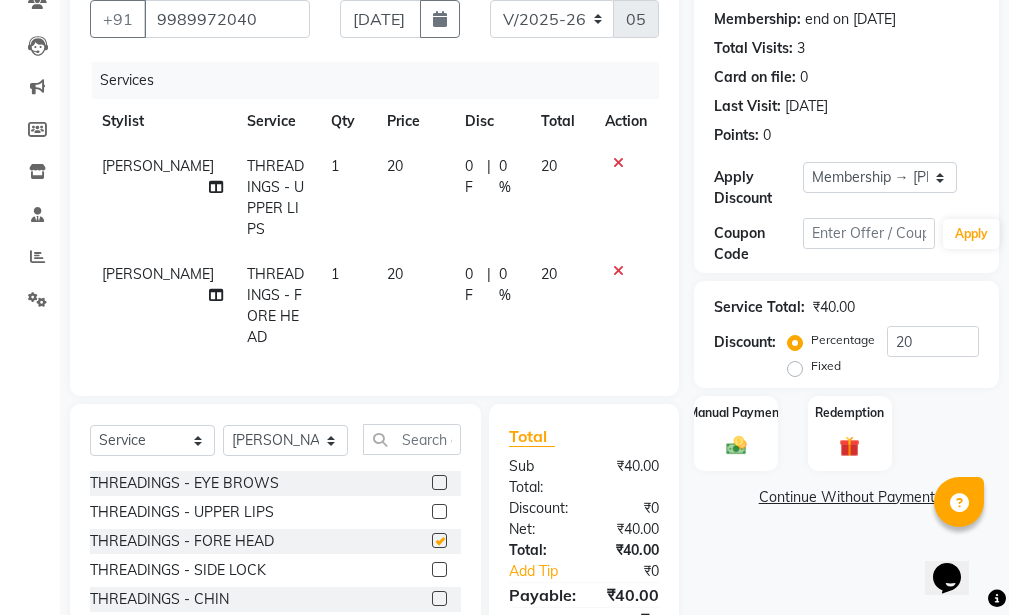 checkbox on "false" 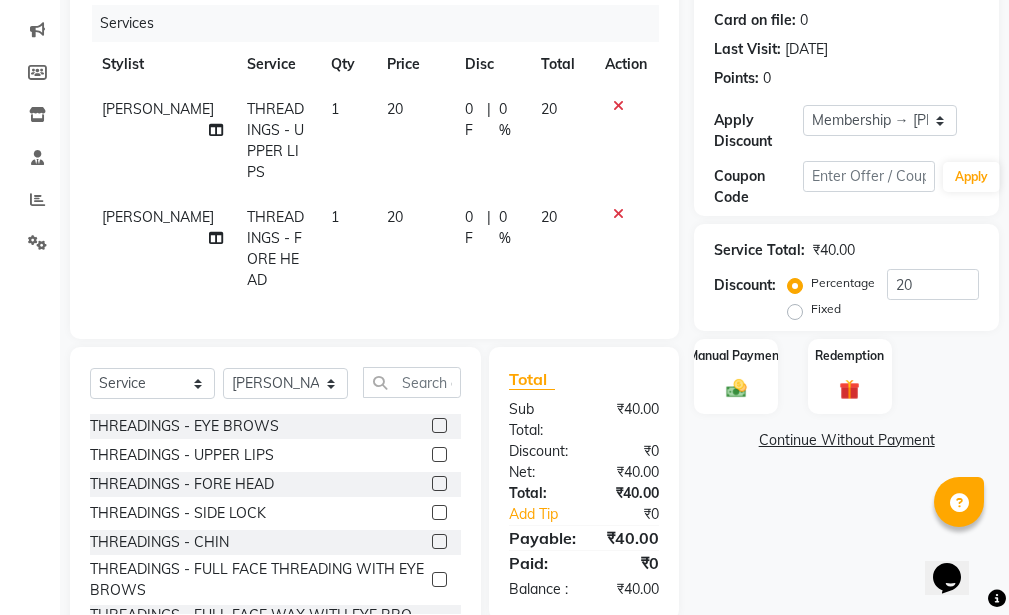 scroll, scrollTop: 300, scrollLeft: 0, axis: vertical 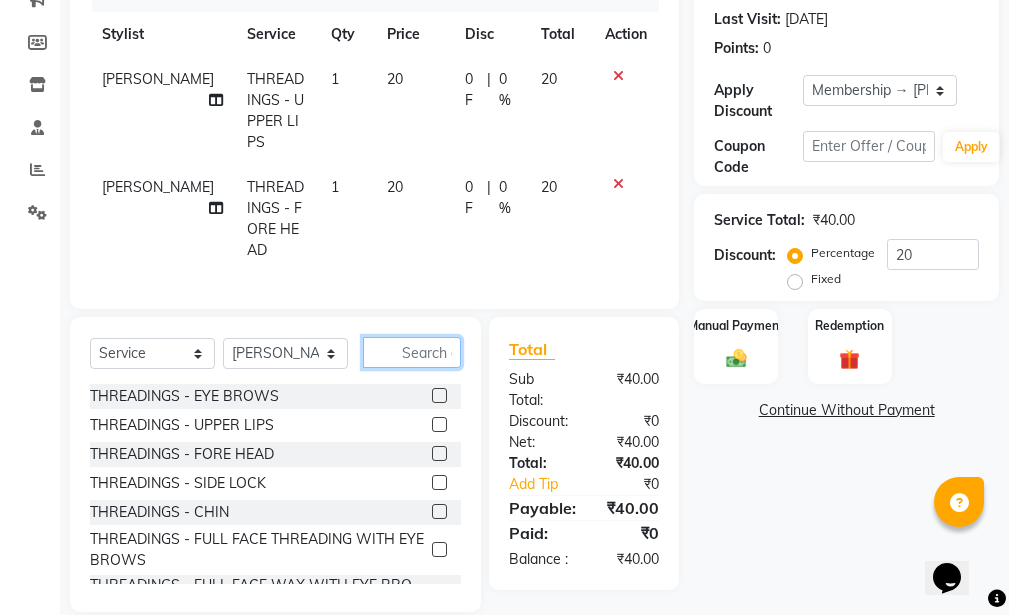 click 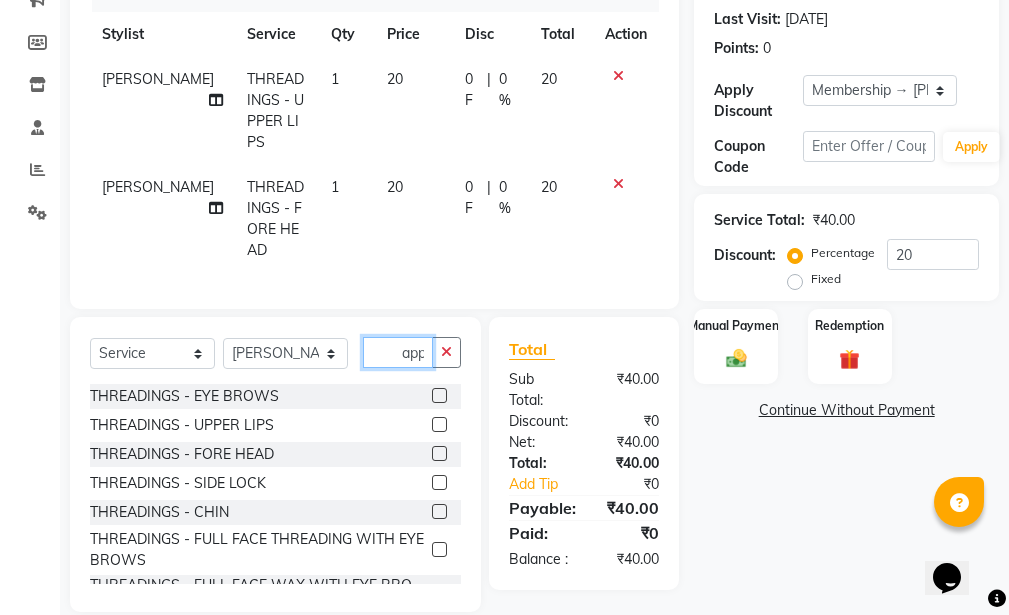 scroll, scrollTop: 299, scrollLeft: 0, axis: vertical 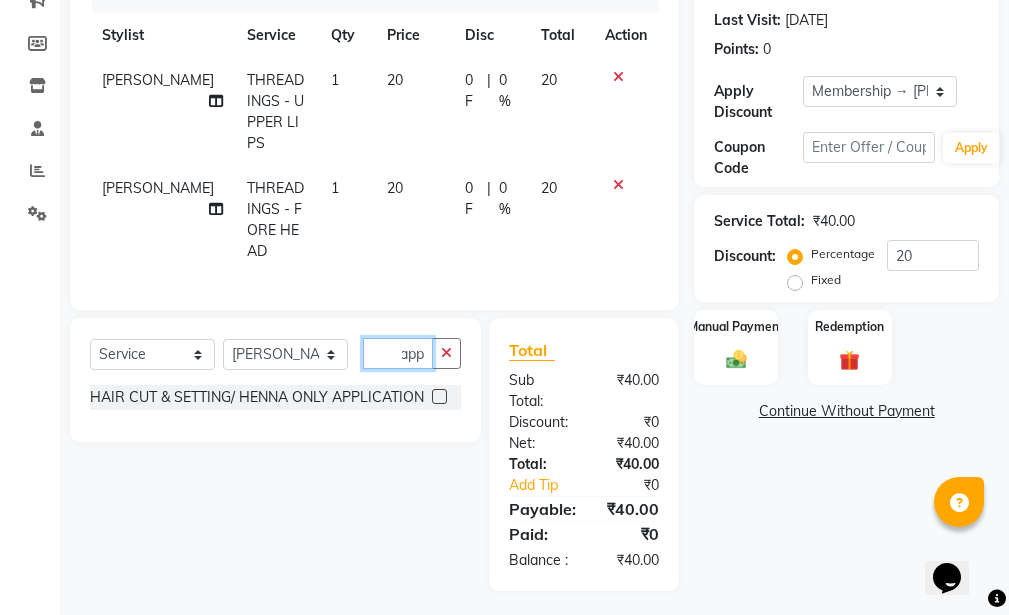 type on "app" 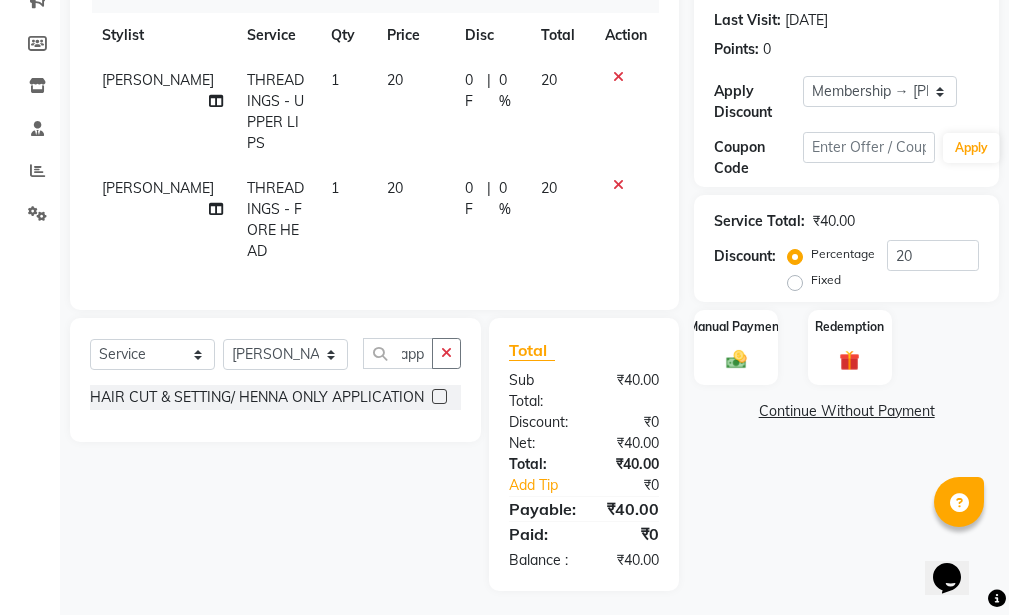 scroll, scrollTop: 0, scrollLeft: 0, axis: both 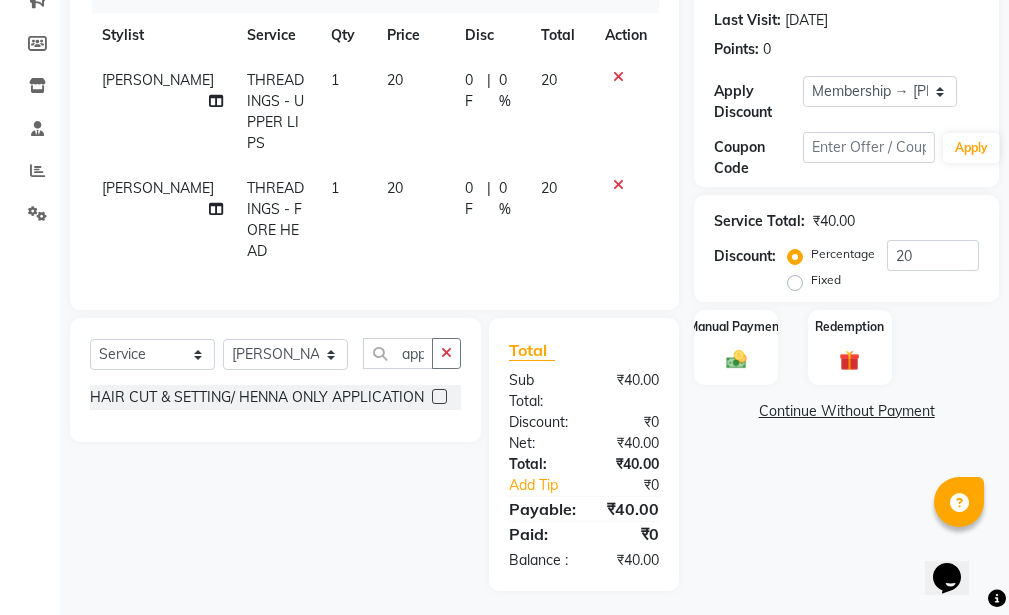 click 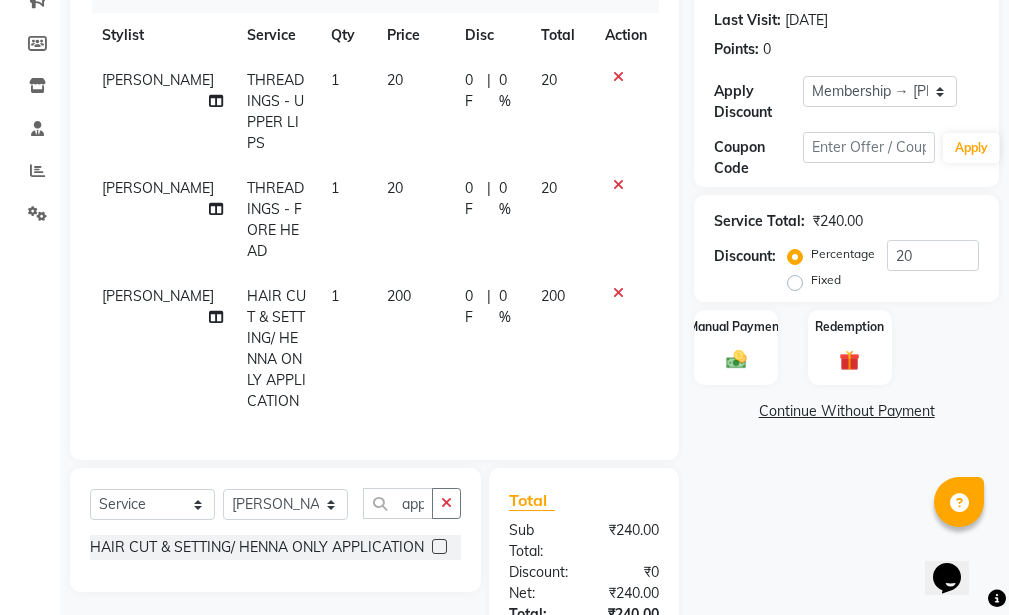 click 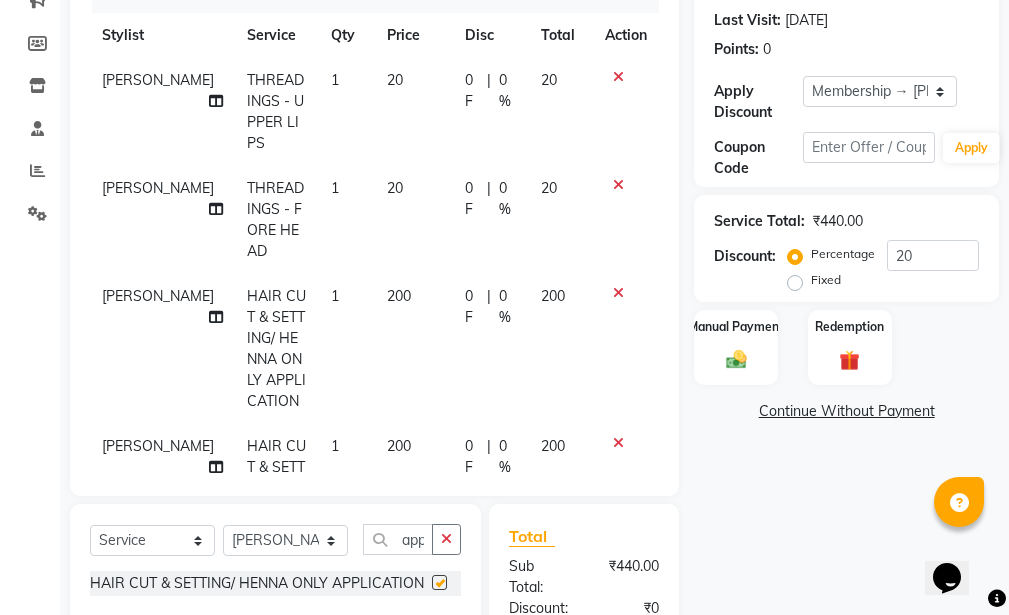 checkbox on "false" 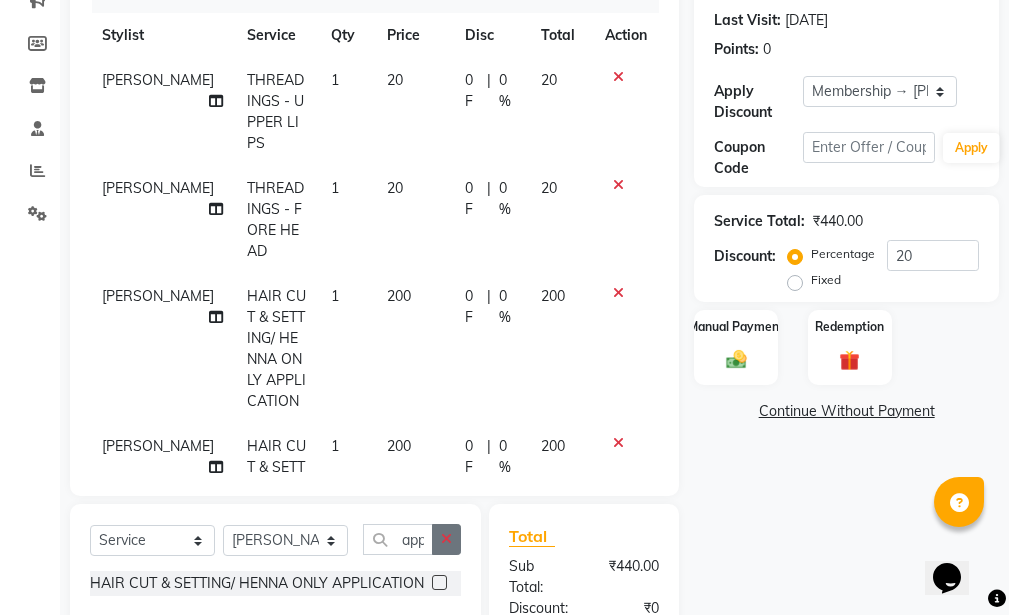 drag, startPoint x: 450, startPoint y: 513, endPoint x: 444, endPoint y: 533, distance: 20.880613 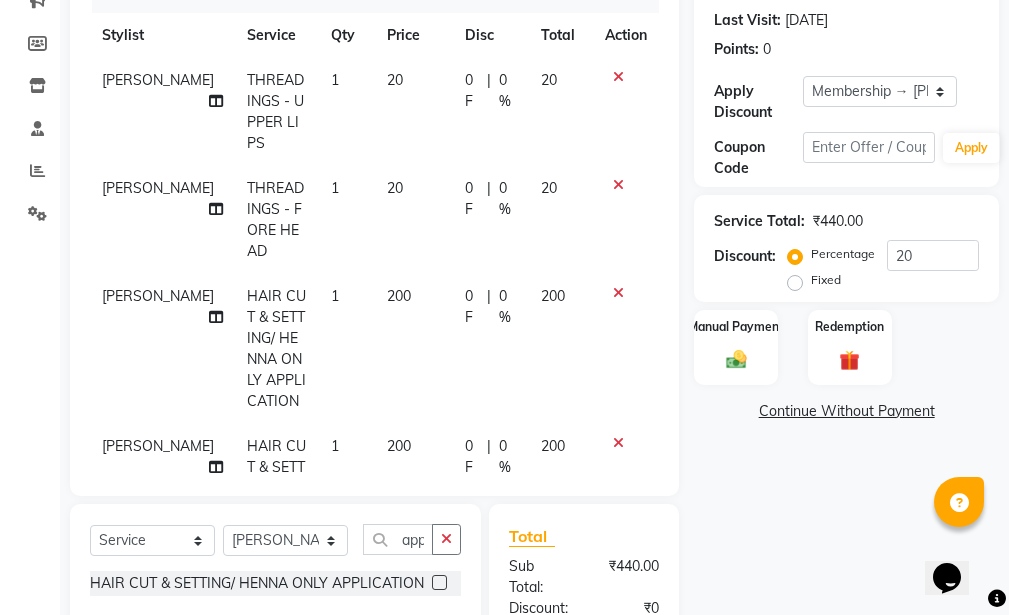 click 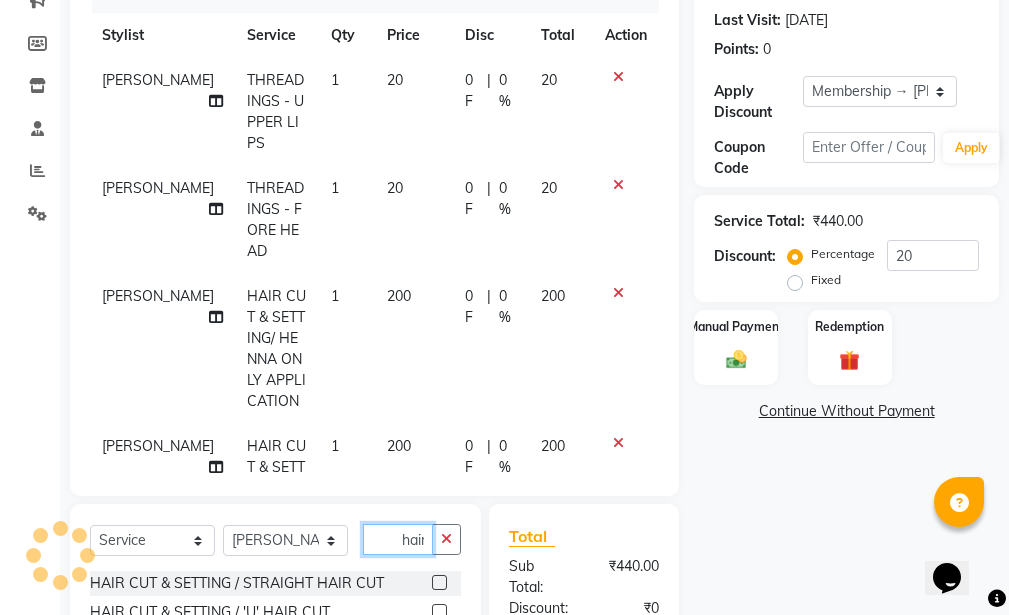scroll, scrollTop: 0, scrollLeft: 2, axis: horizontal 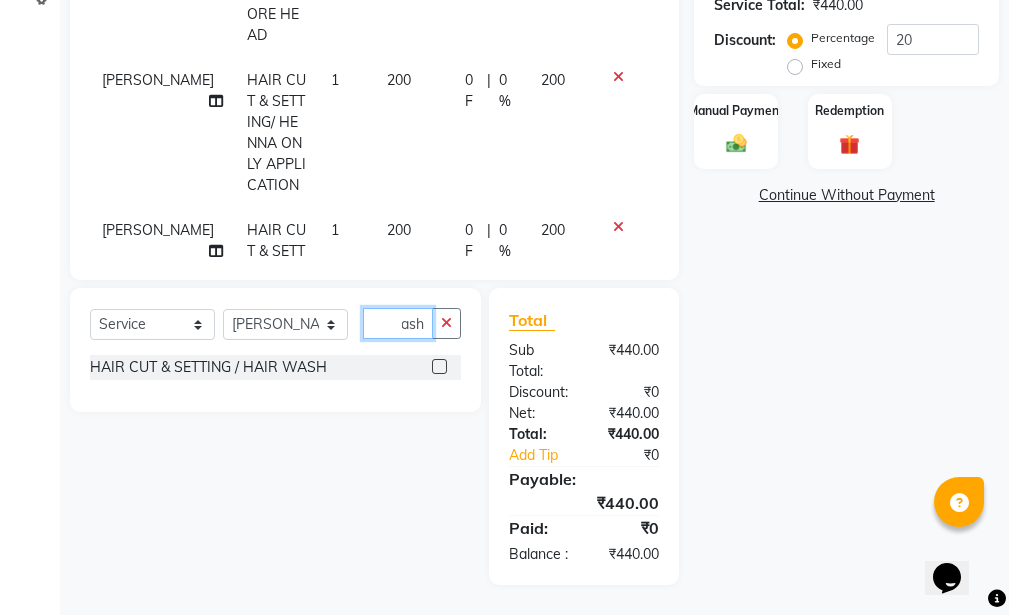 type on "hair wash" 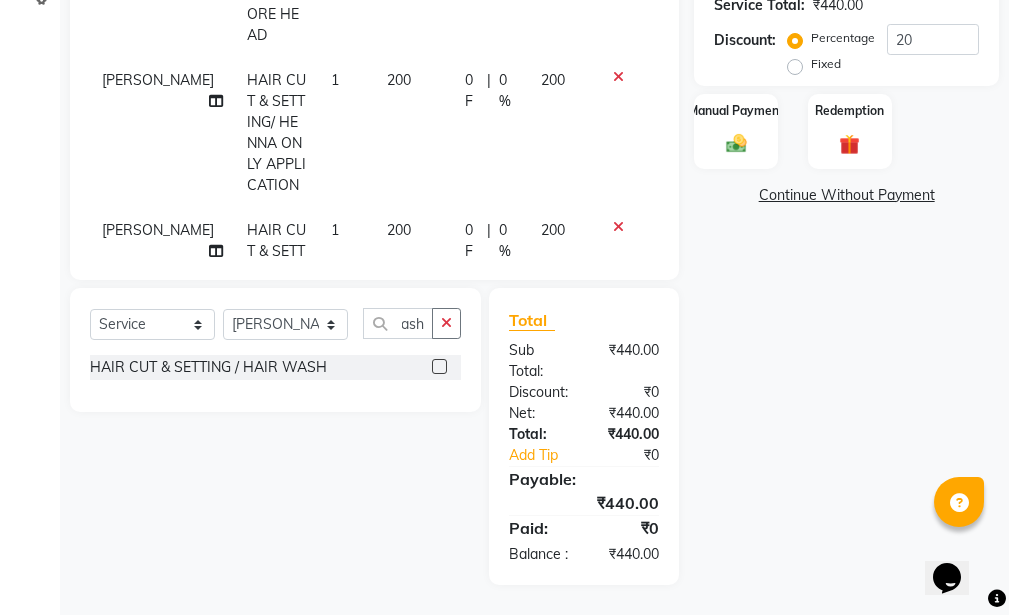 scroll, scrollTop: 0, scrollLeft: 0, axis: both 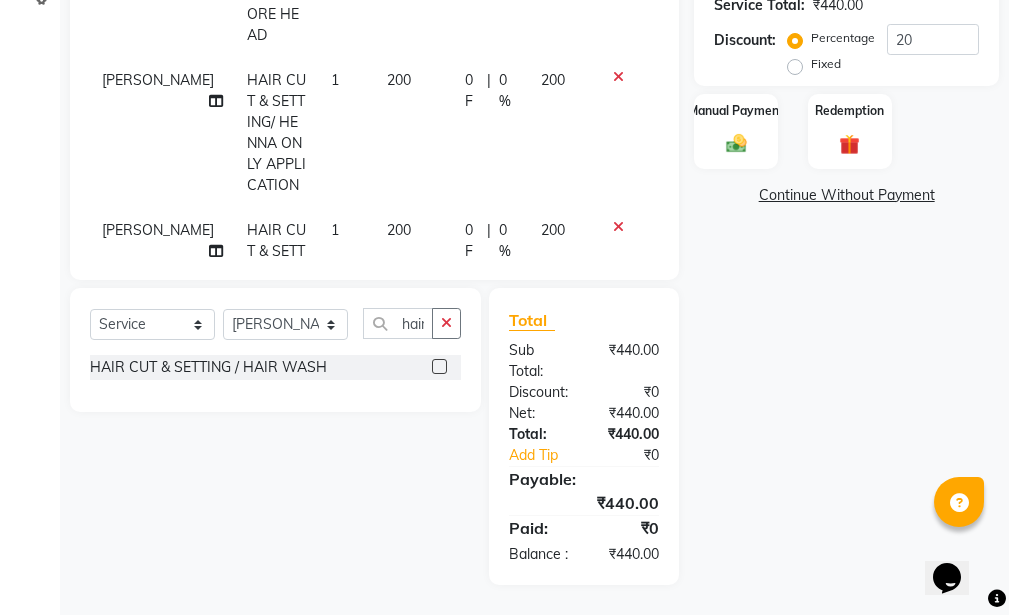 click 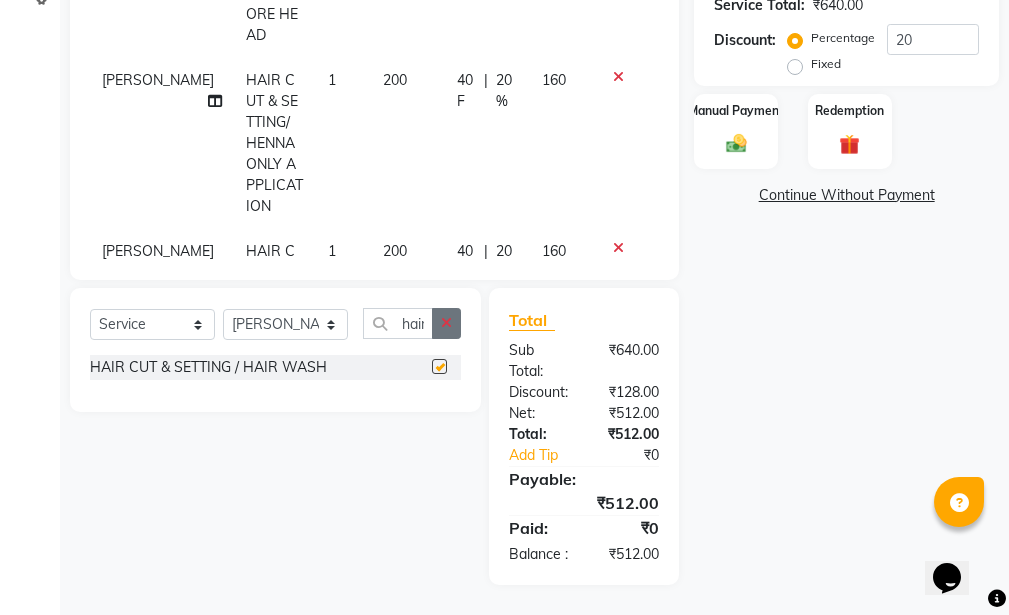 checkbox on "false" 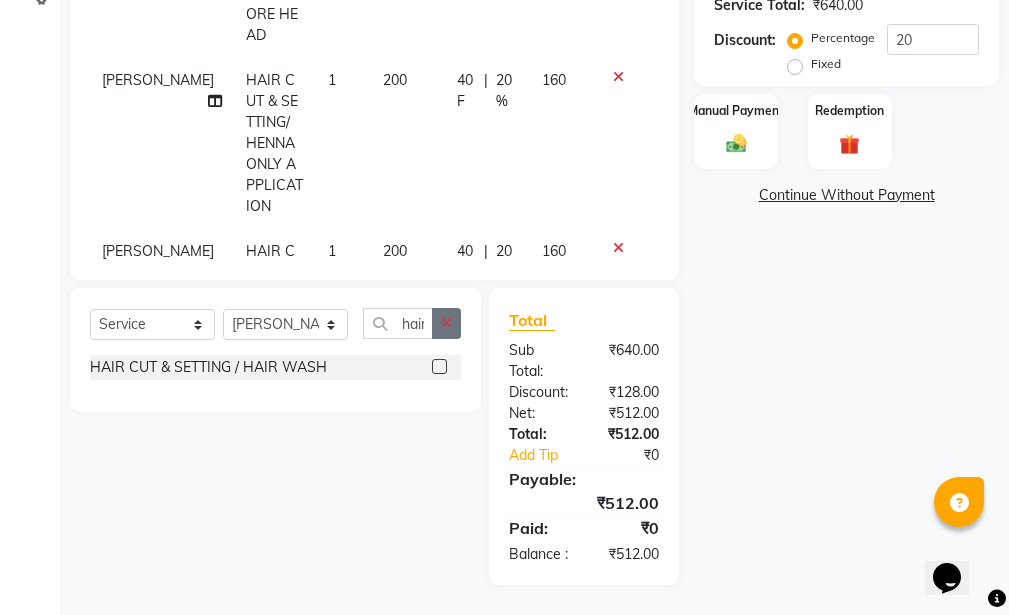 click 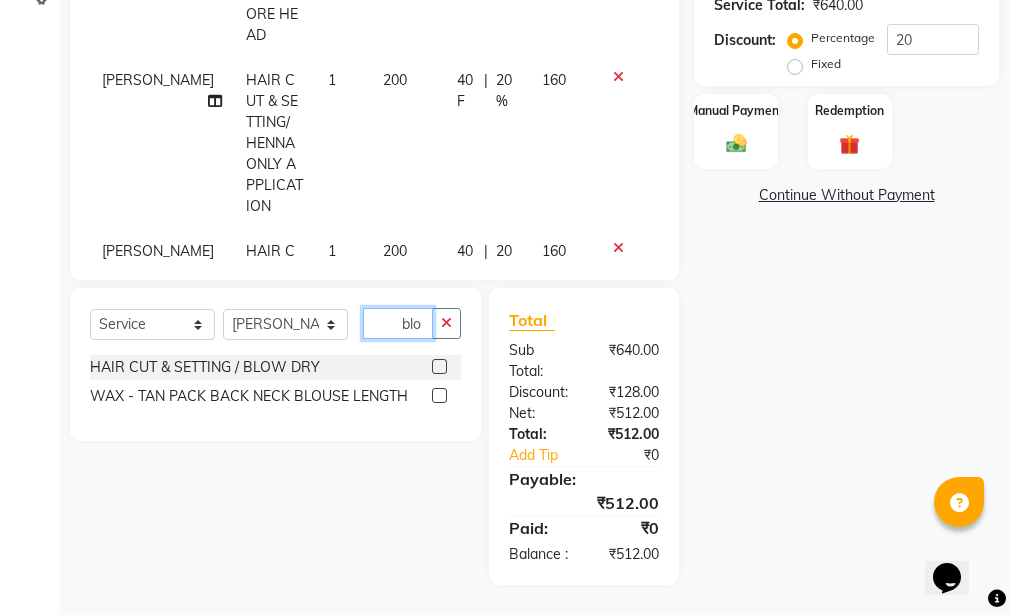 type on "blo" 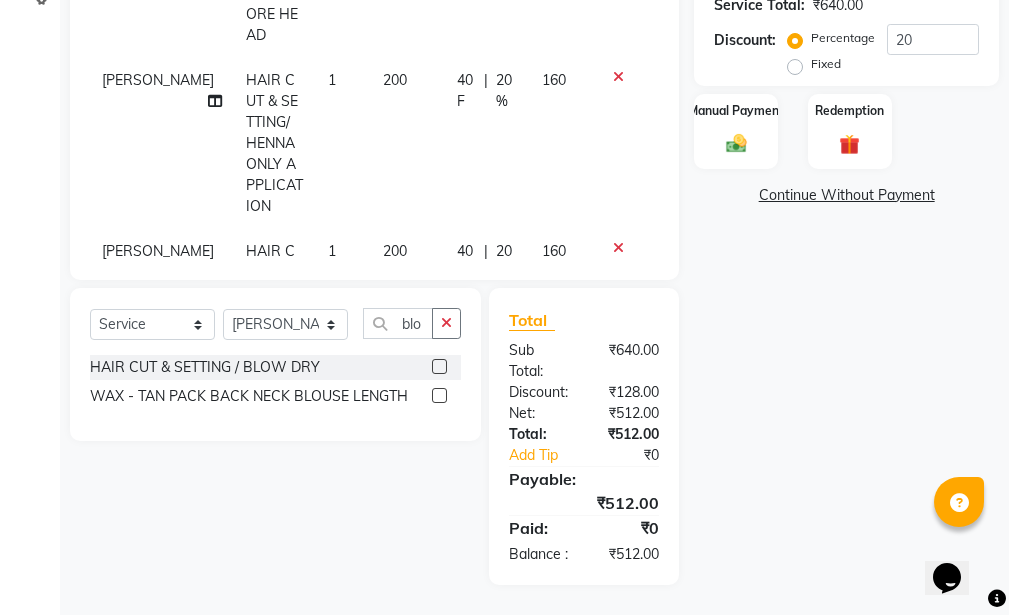 click 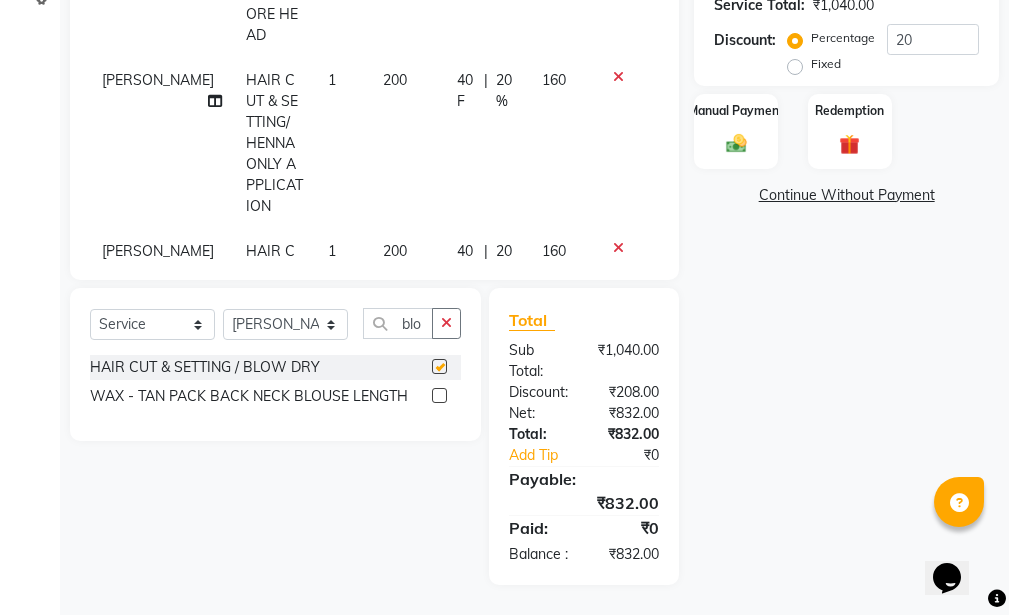checkbox on "false" 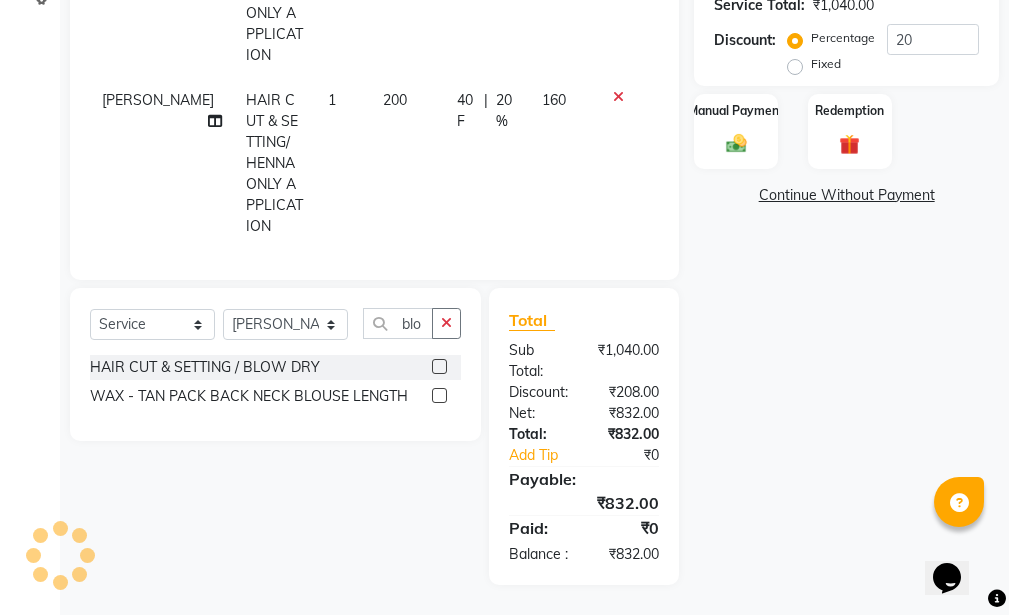 scroll, scrollTop: 0, scrollLeft: 0, axis: both 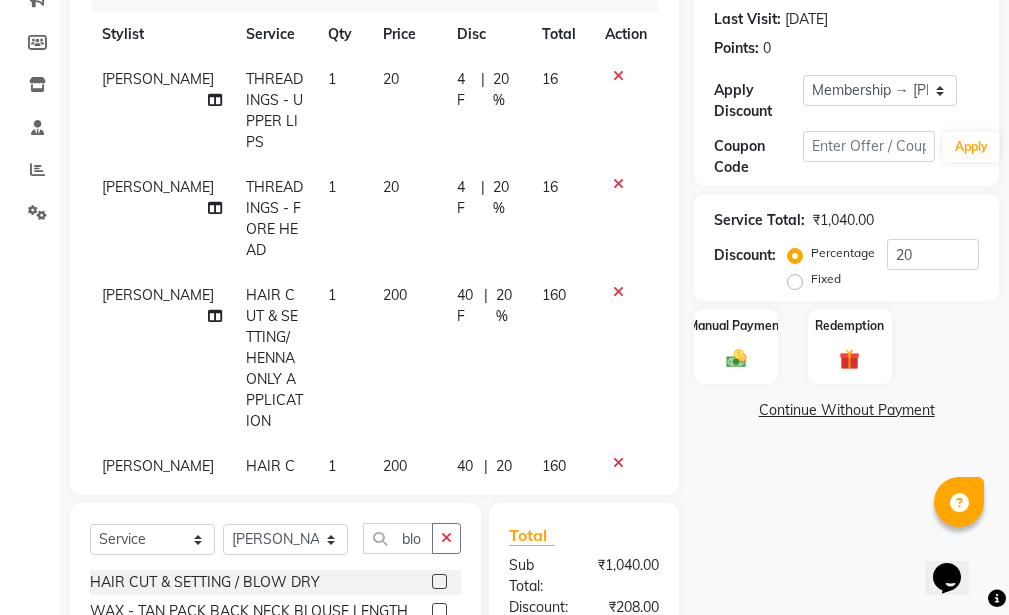 click 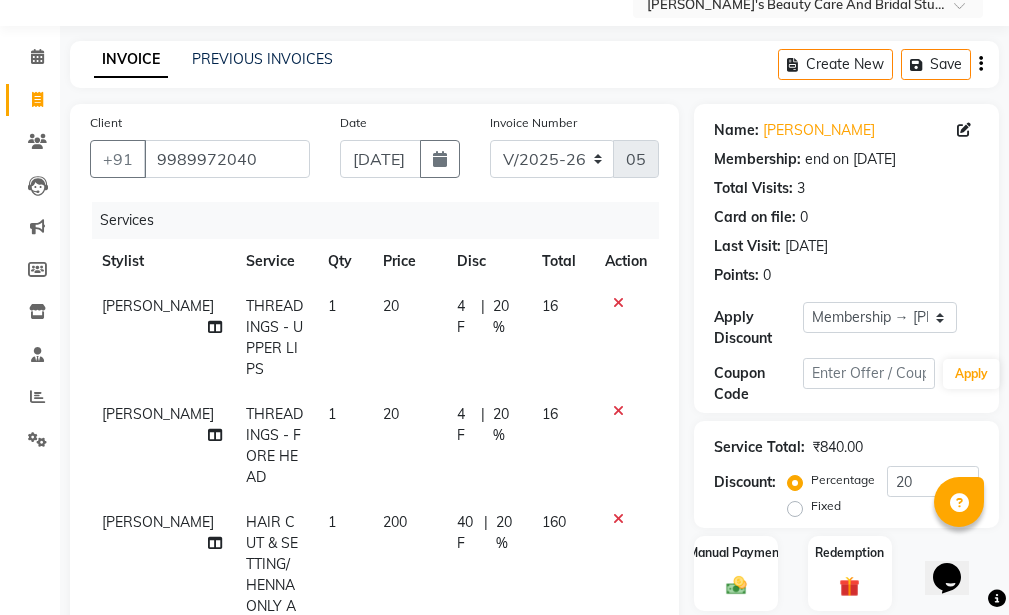 scroll, scrollTop: 100, scrollLeft: 0, axis: vertical 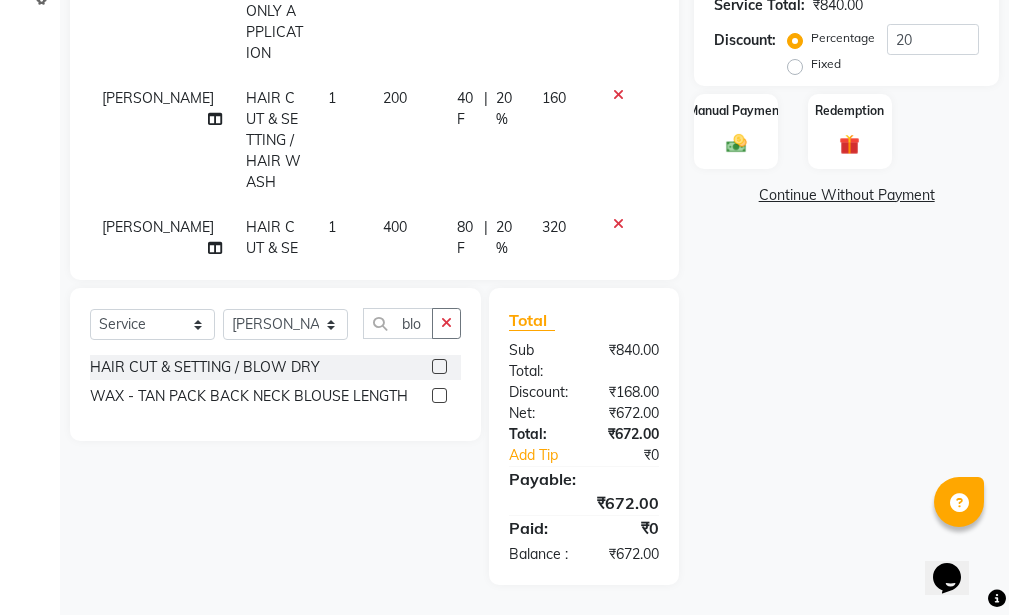 click 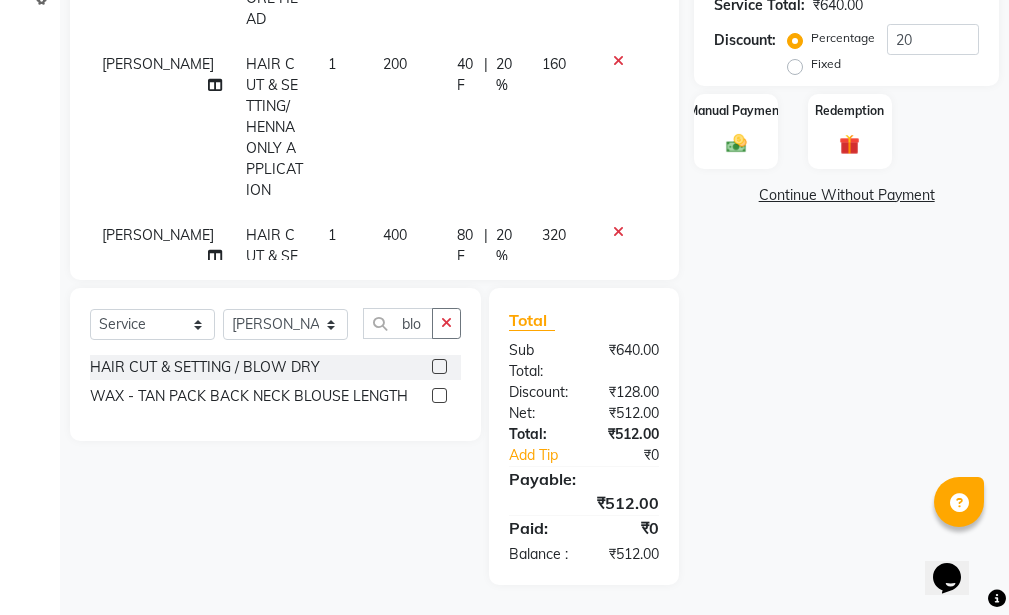 scroll, scrollTop: 0, scrollLeft: 0, axis: both 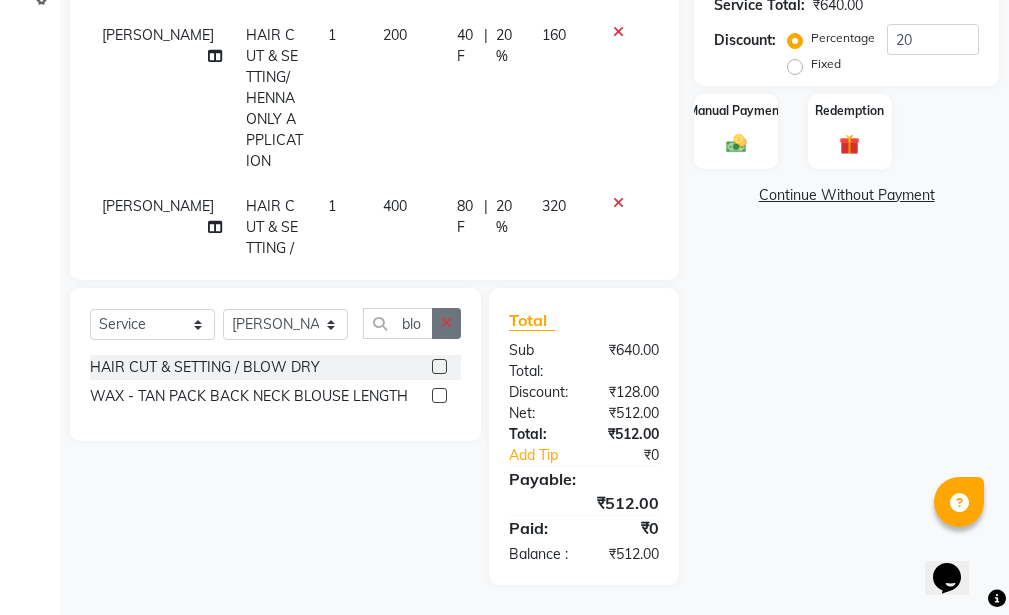 click 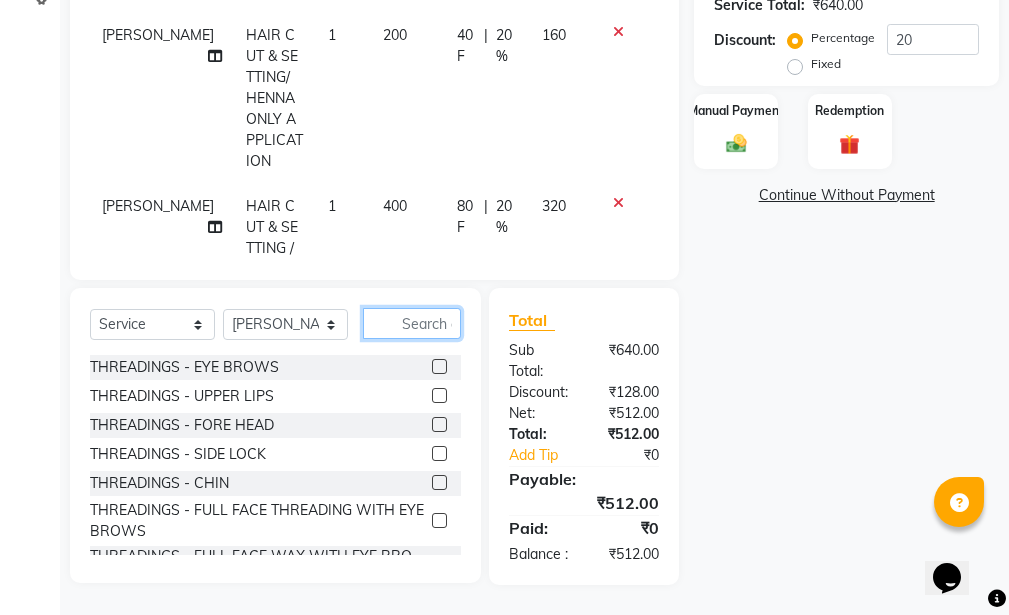 click 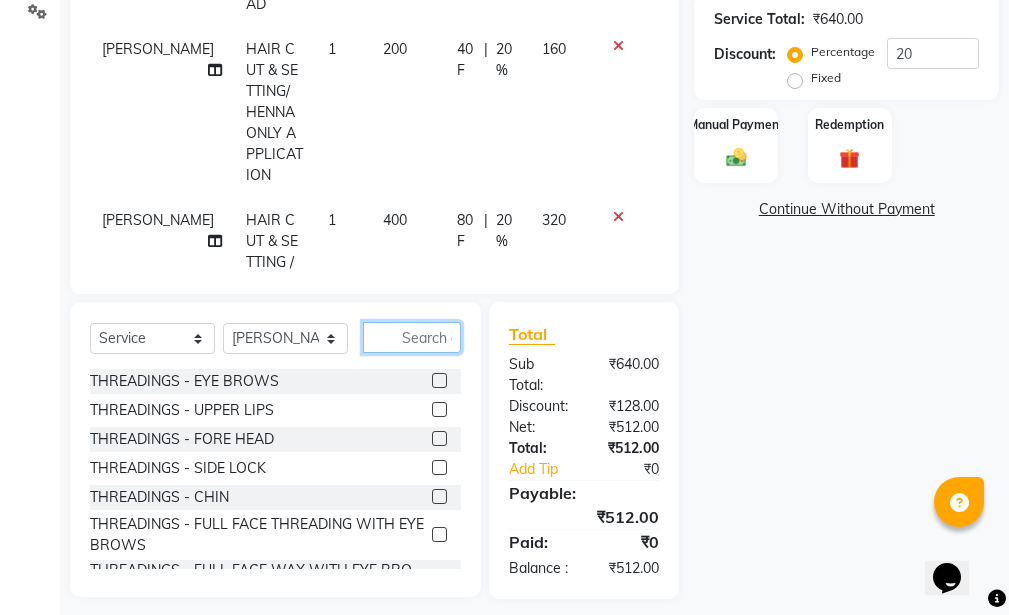 scroll, scrollTop: 536, scrollLeft: 0, axis: vertical 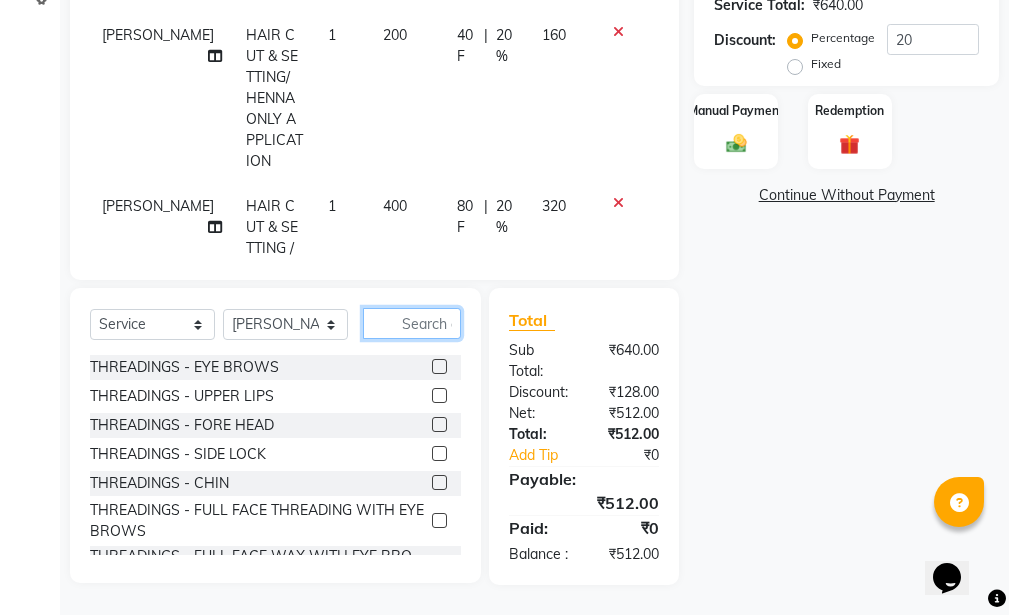 click 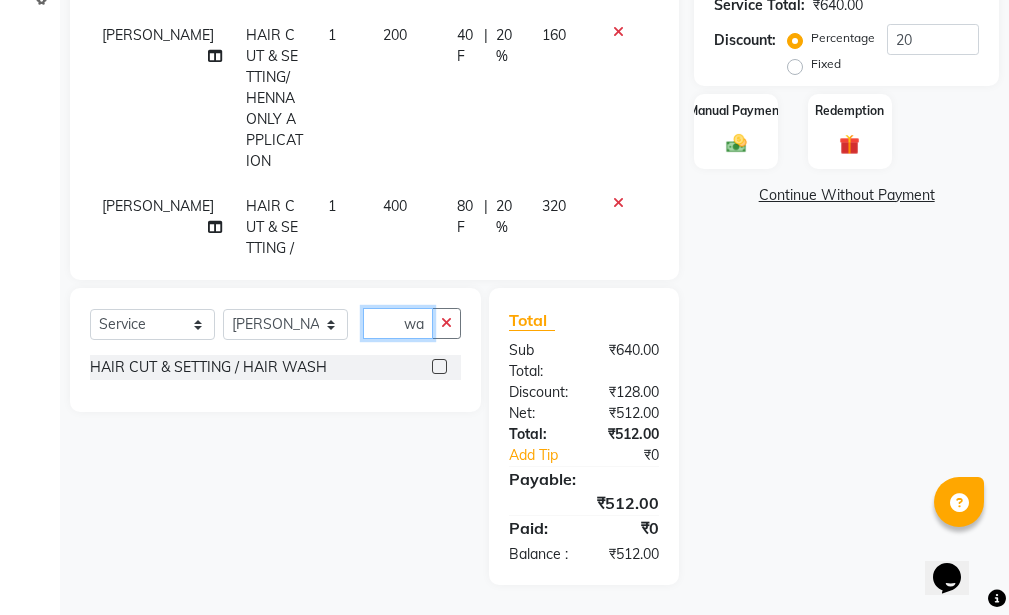 scroll, scrollTop: 0, scrollLeft: 33, axis: horizontal 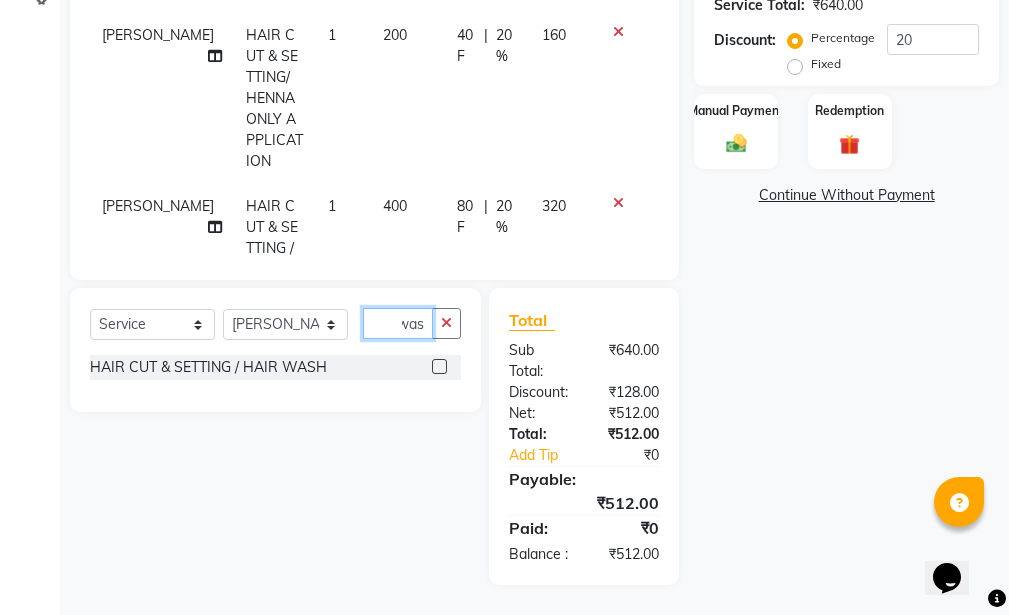 type on "hair was" 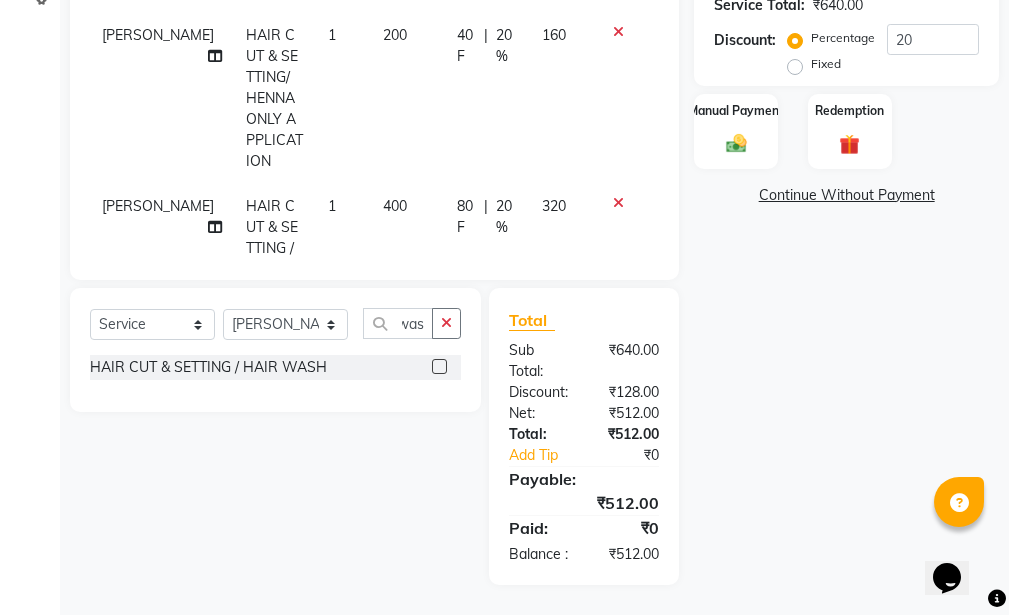 scroll, scrollTop: 0, scrollLeft: 0, axis: both 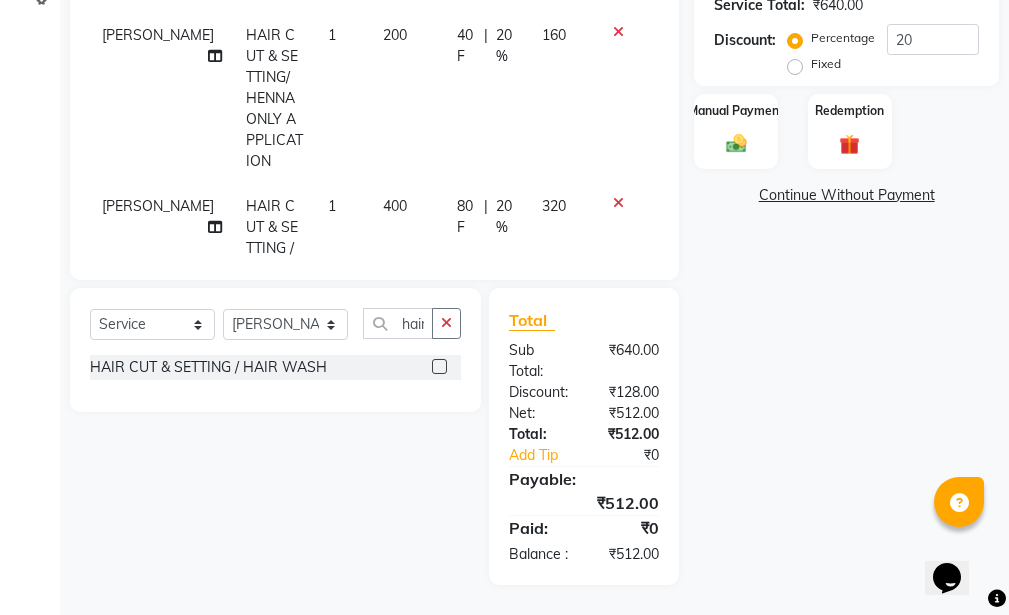 click 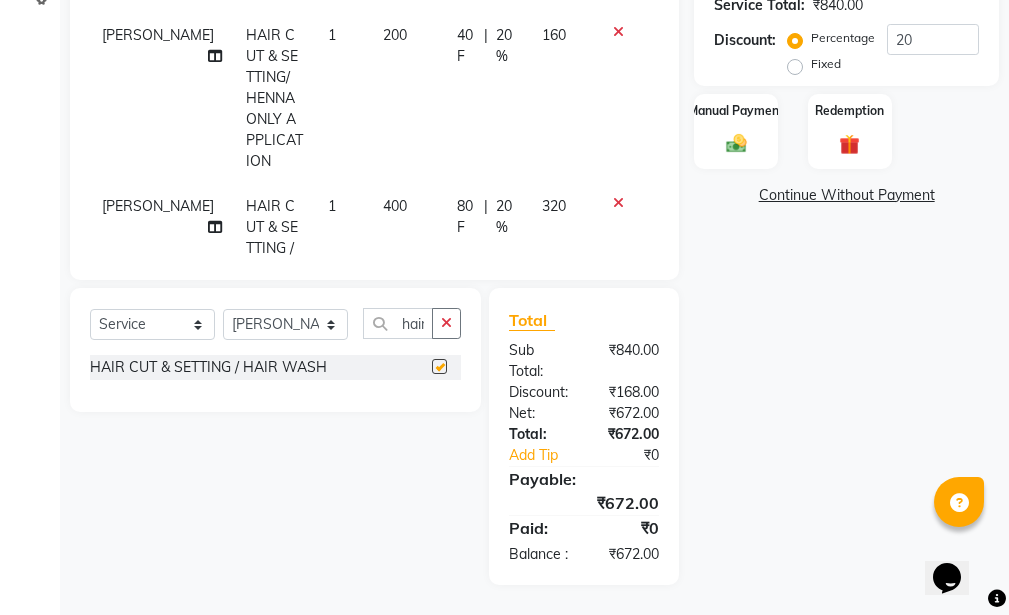 checkbox on "false" 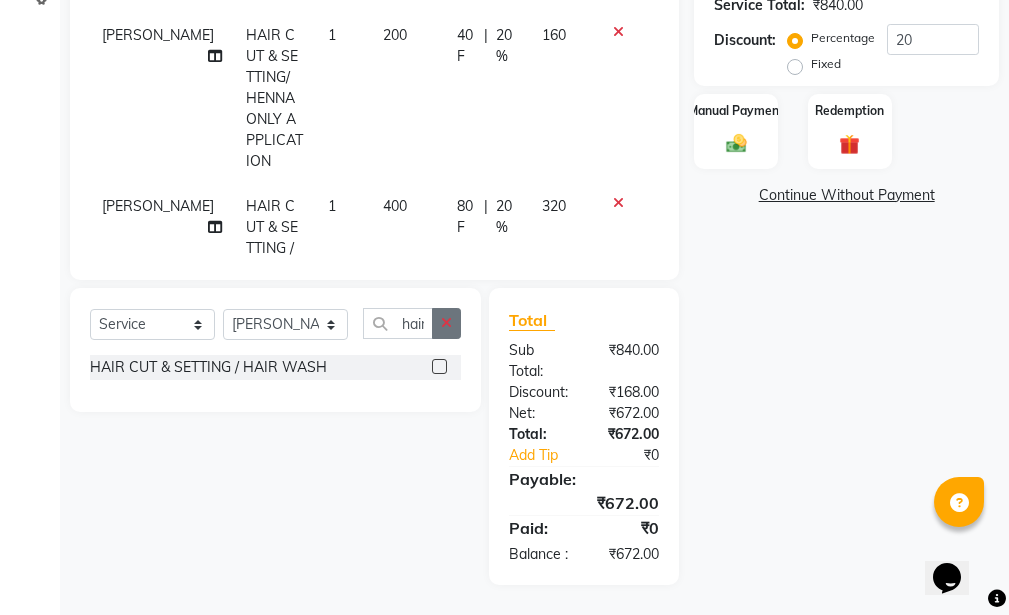 click 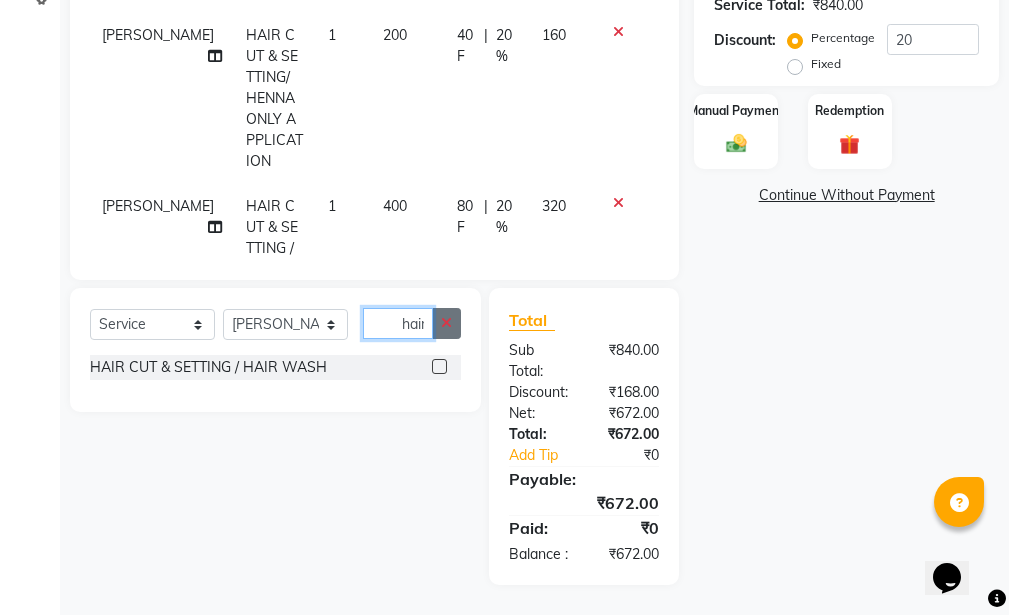 type 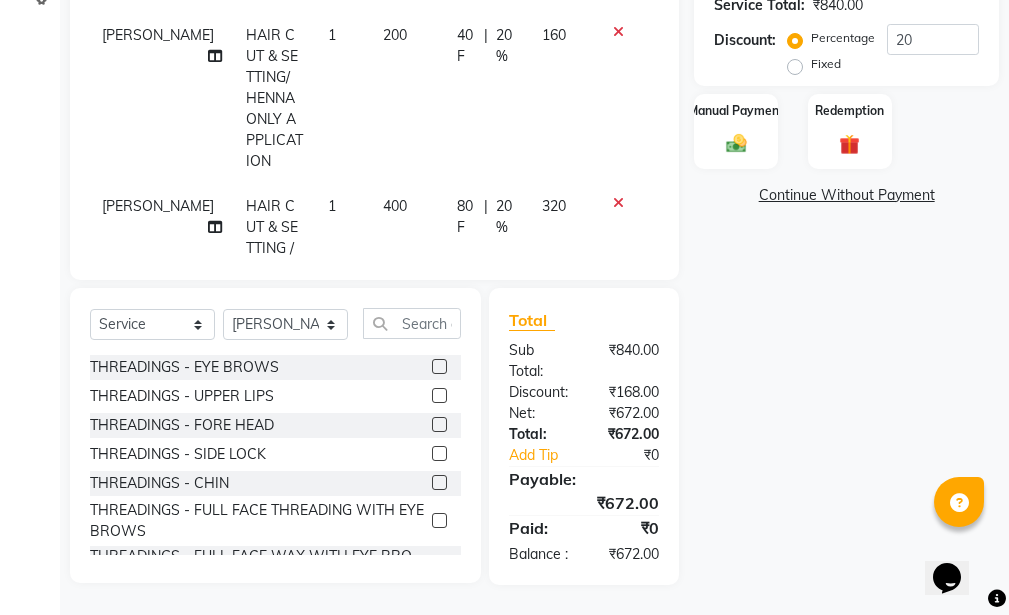 click 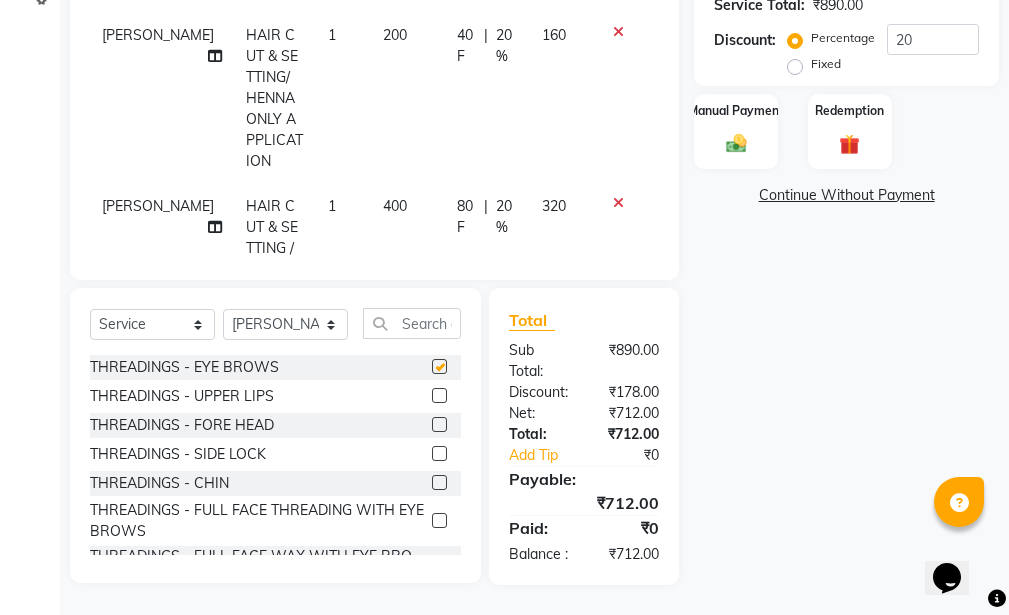 checkbox on "false" 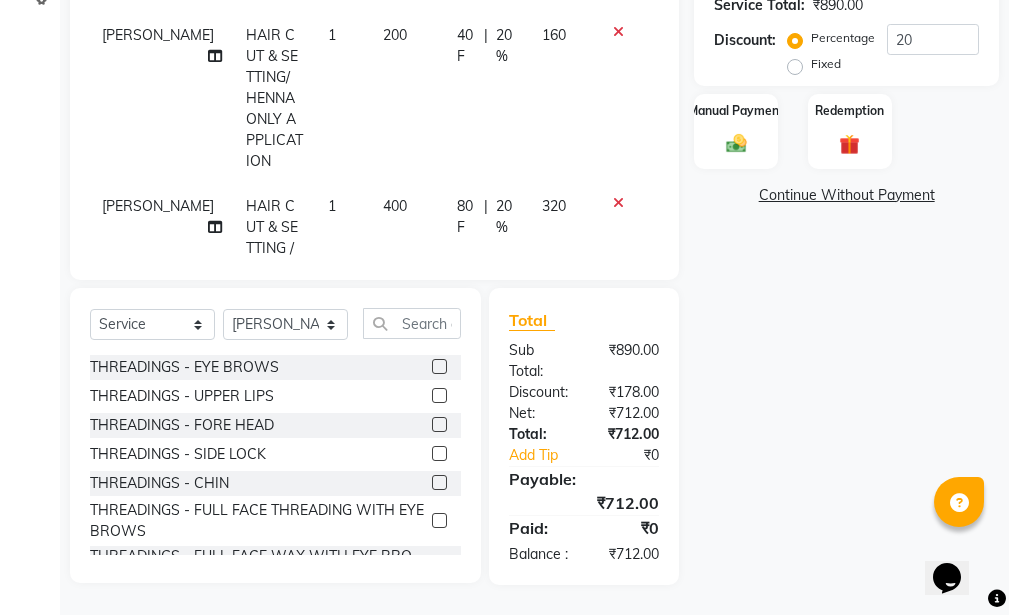 click 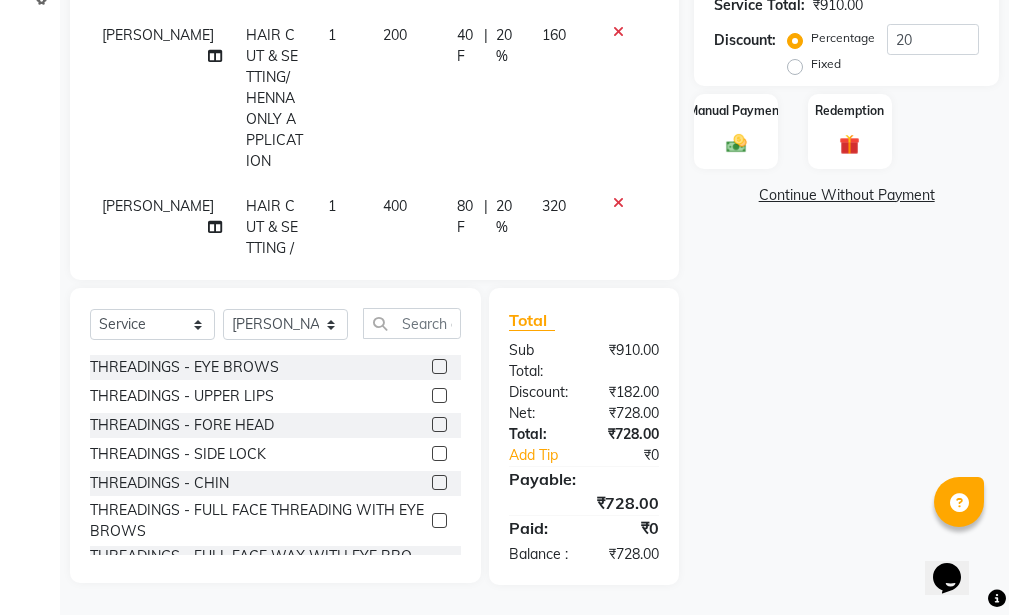 scroll, scrollTop: 436, scrollLeft: 0, axis: vertical 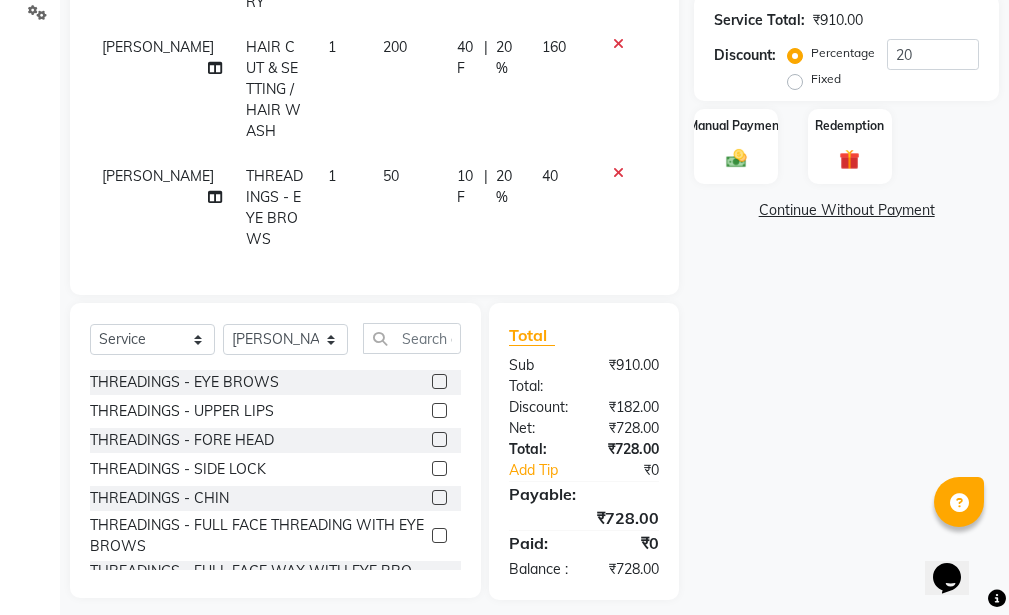 click 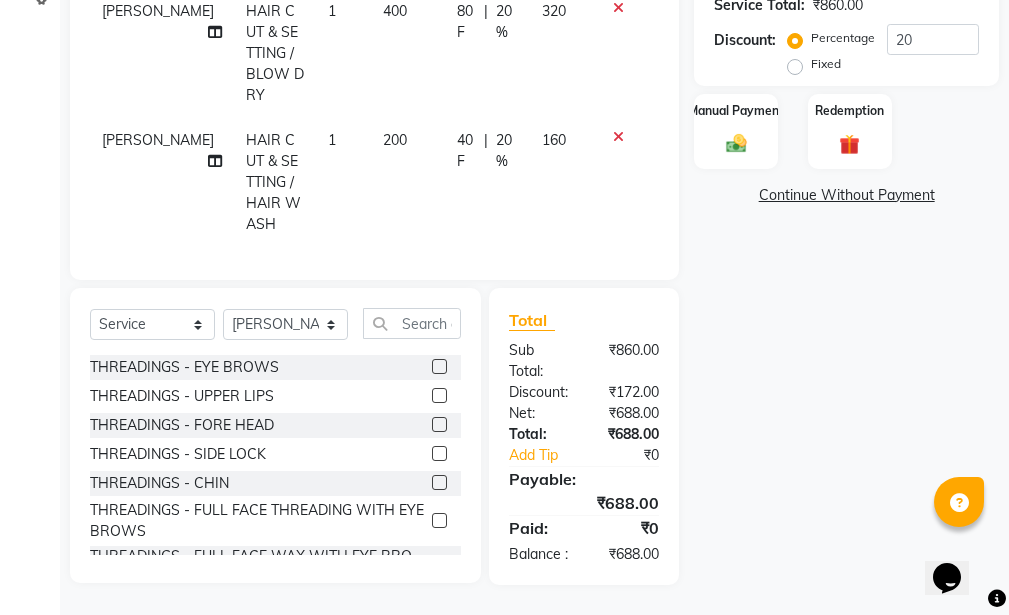 scroll, scrollTop: 536, scrollLeft: 0, axis: vertical 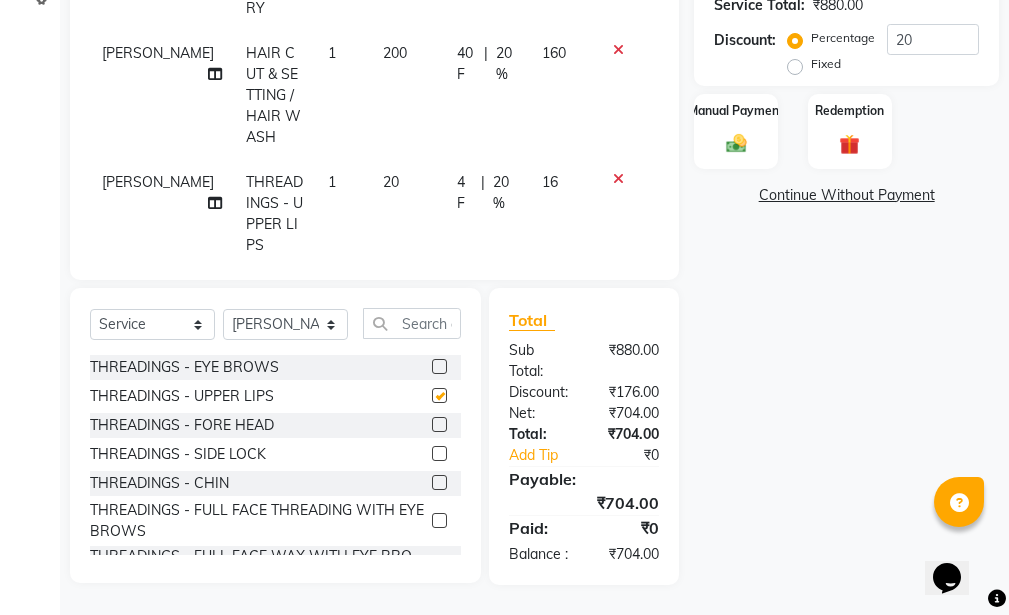 checkbox on "false" 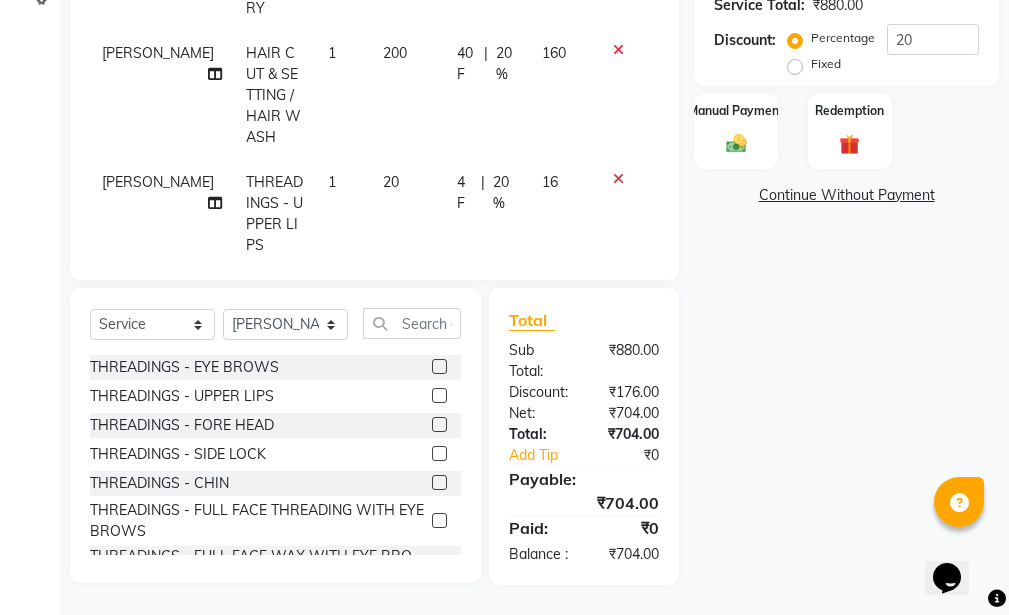 click 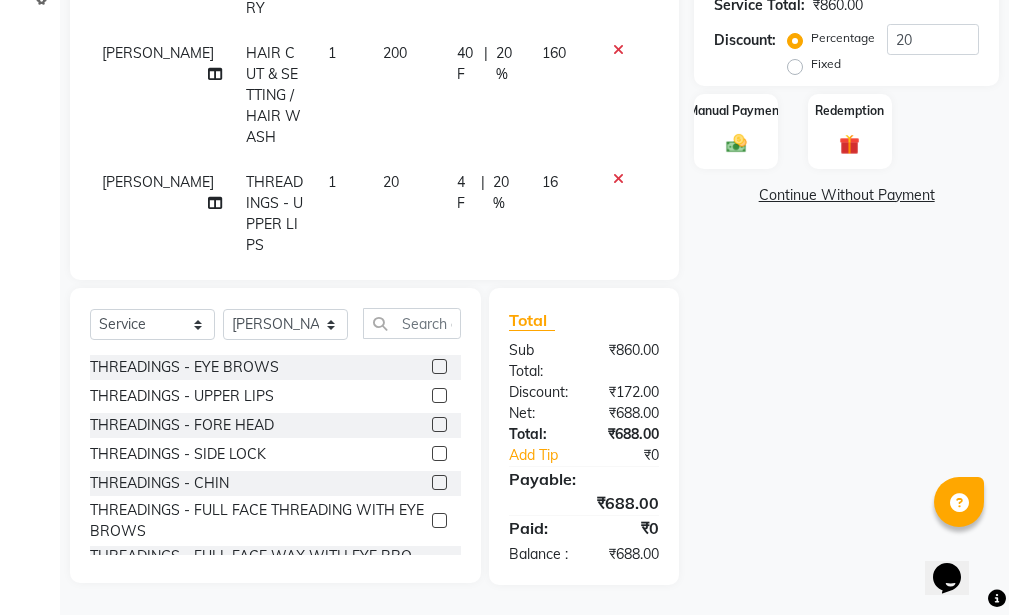 scroll, scrollTop: 240, scrollLeft: 0, axis: vertical 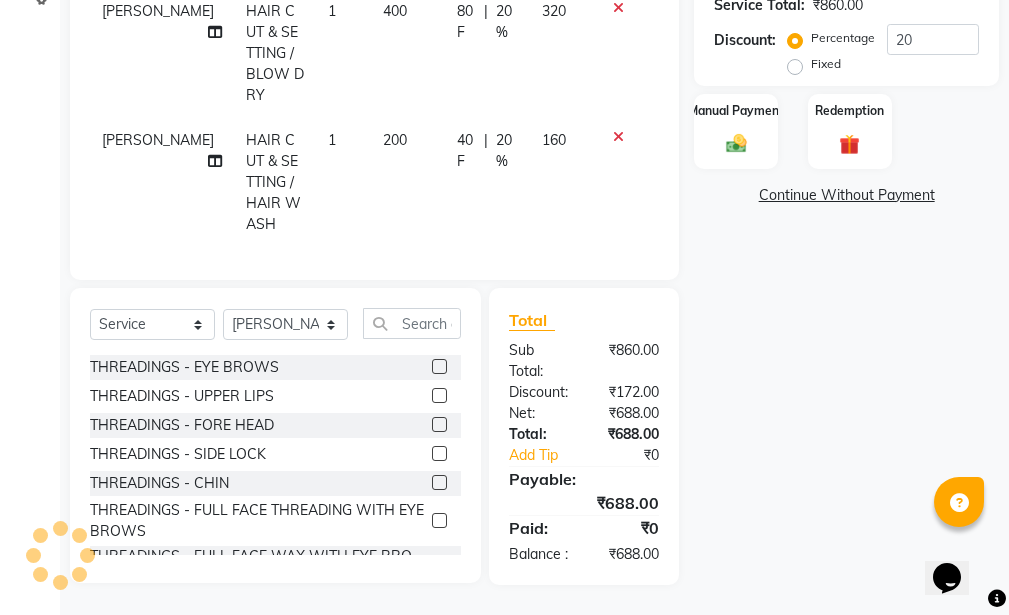 click 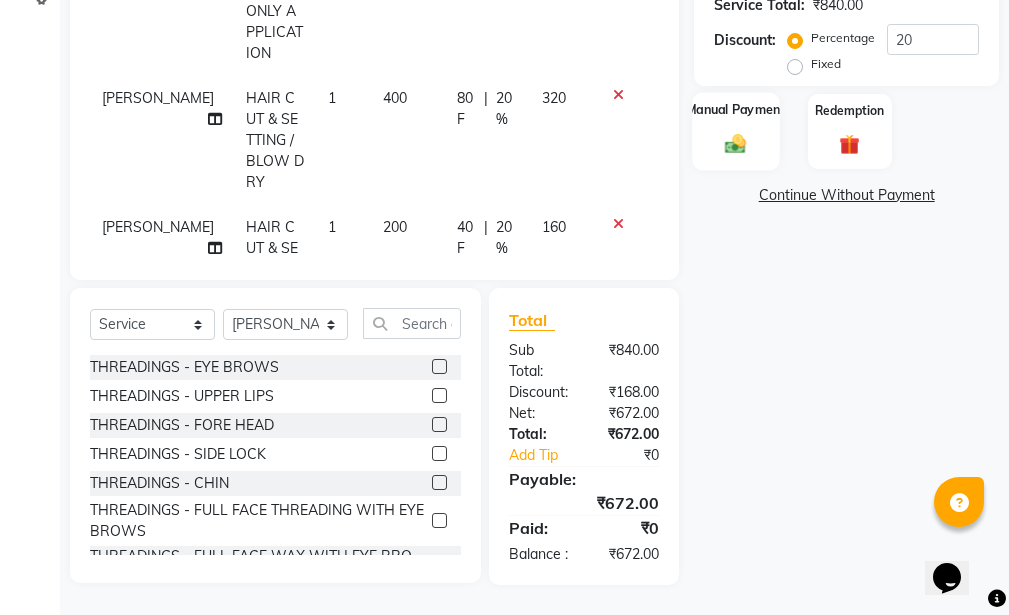 click 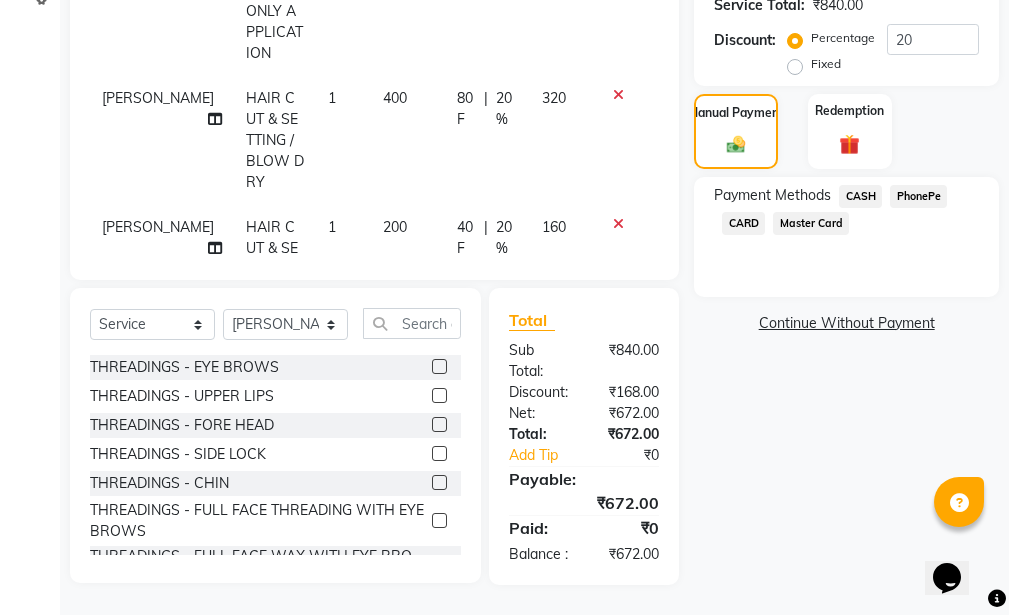 click on "PhonePe" 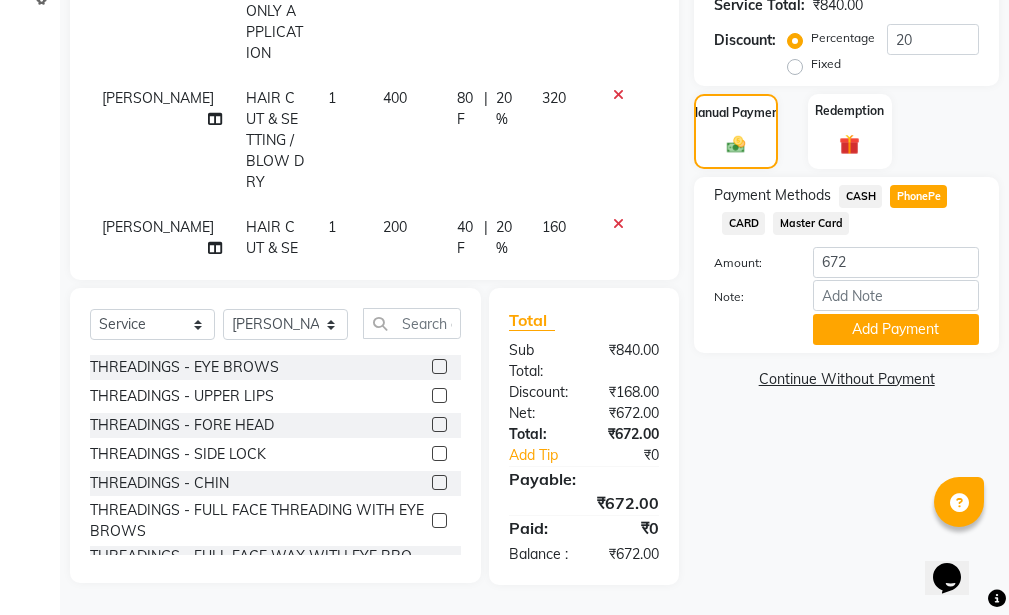 click on "Note:" 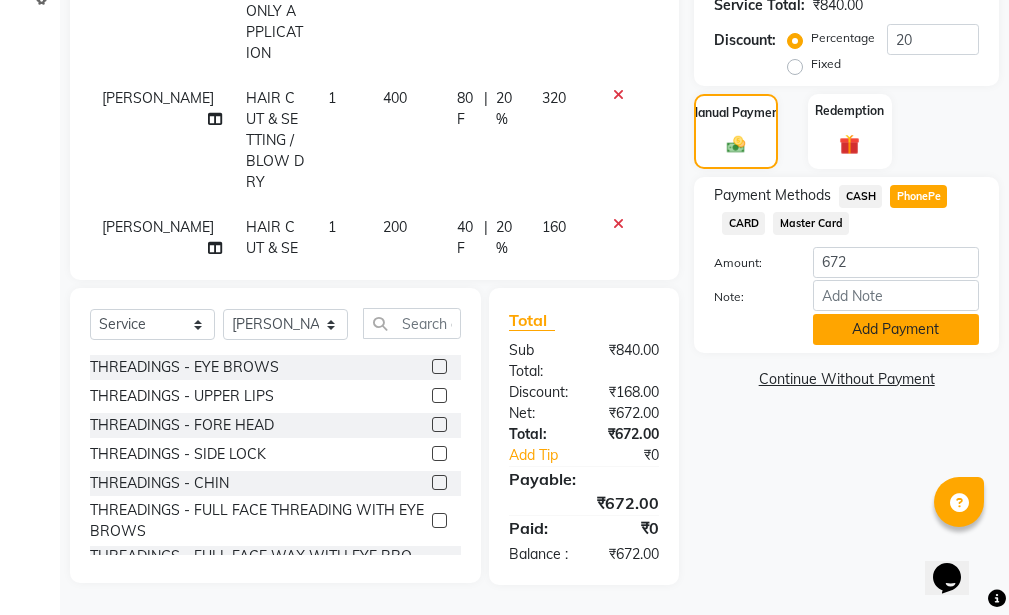 click on "Add Payment" 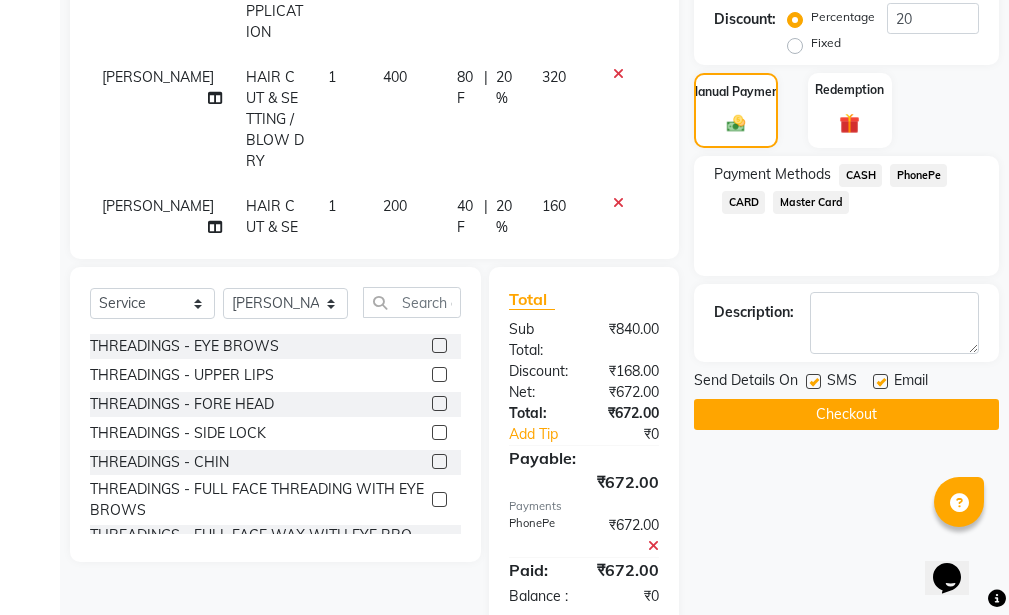 click on "Checkout" 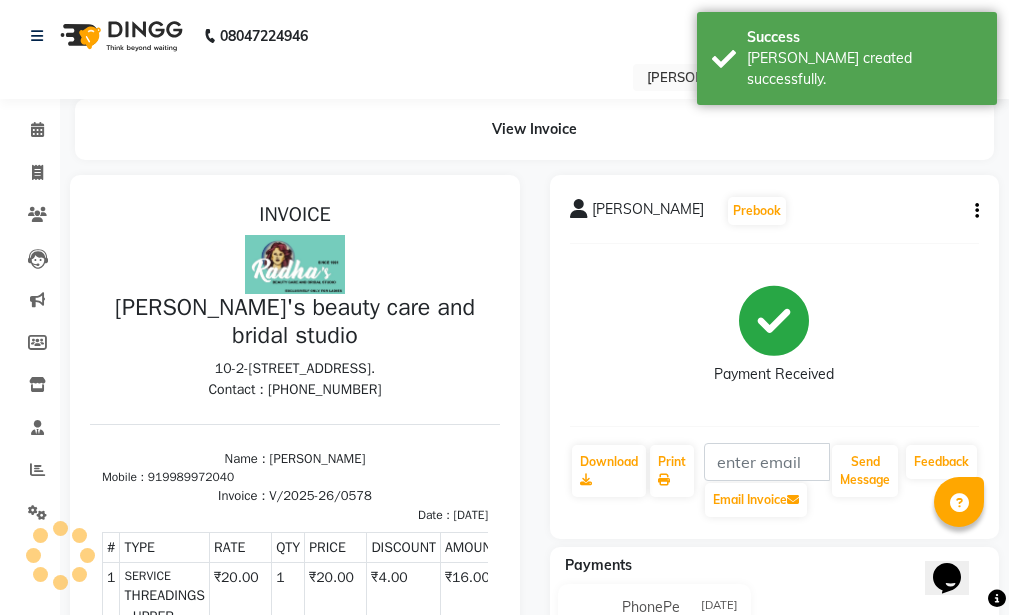 scroll, scrollTop: 0, scrollLeft: 0, axis: both 